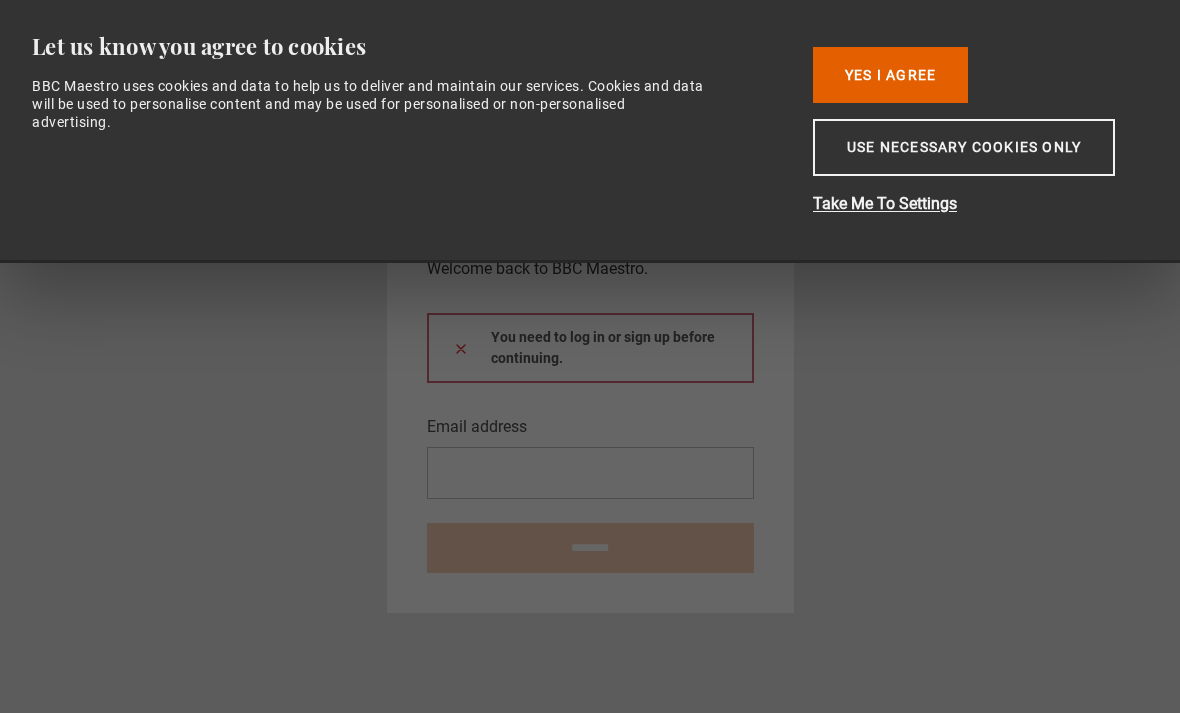 scroll, scrollTop: 0, scrollLeft: 0, axis: both 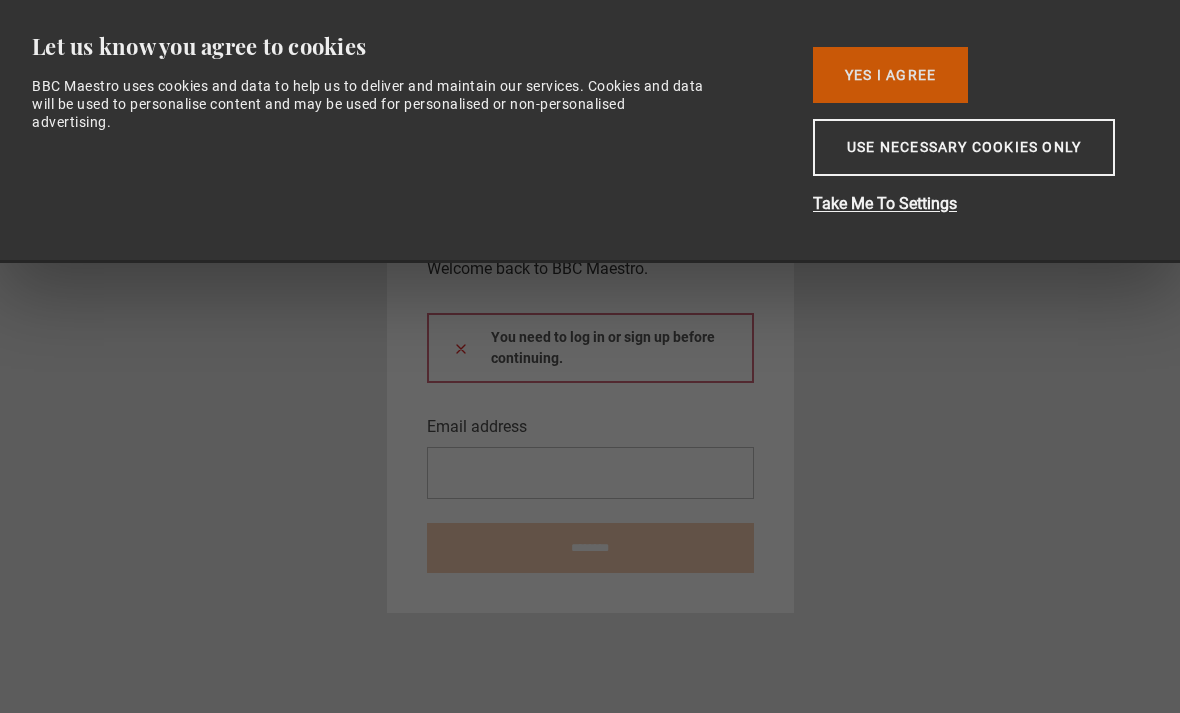 click on "Yes I Agree" at bounding box center [890, 75] 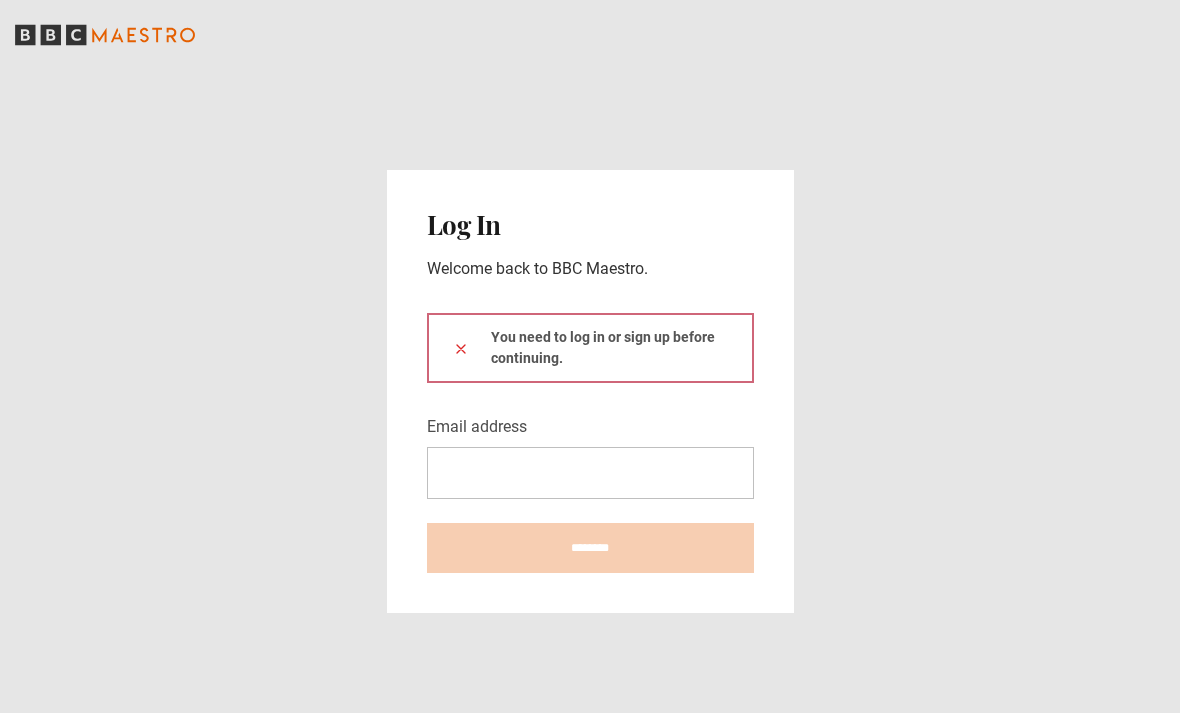 scroll, scrollTop: 0, scrollLeft: 0, axis: both 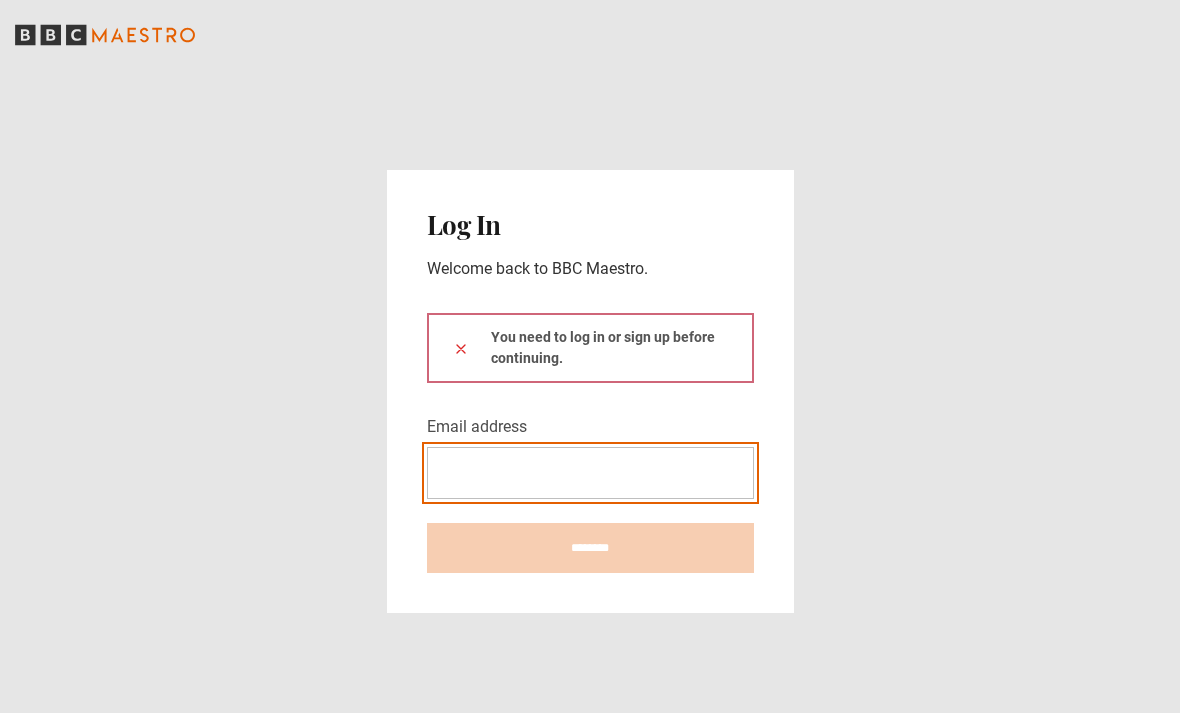 click on "Email address" at bounding box center (590, 473) 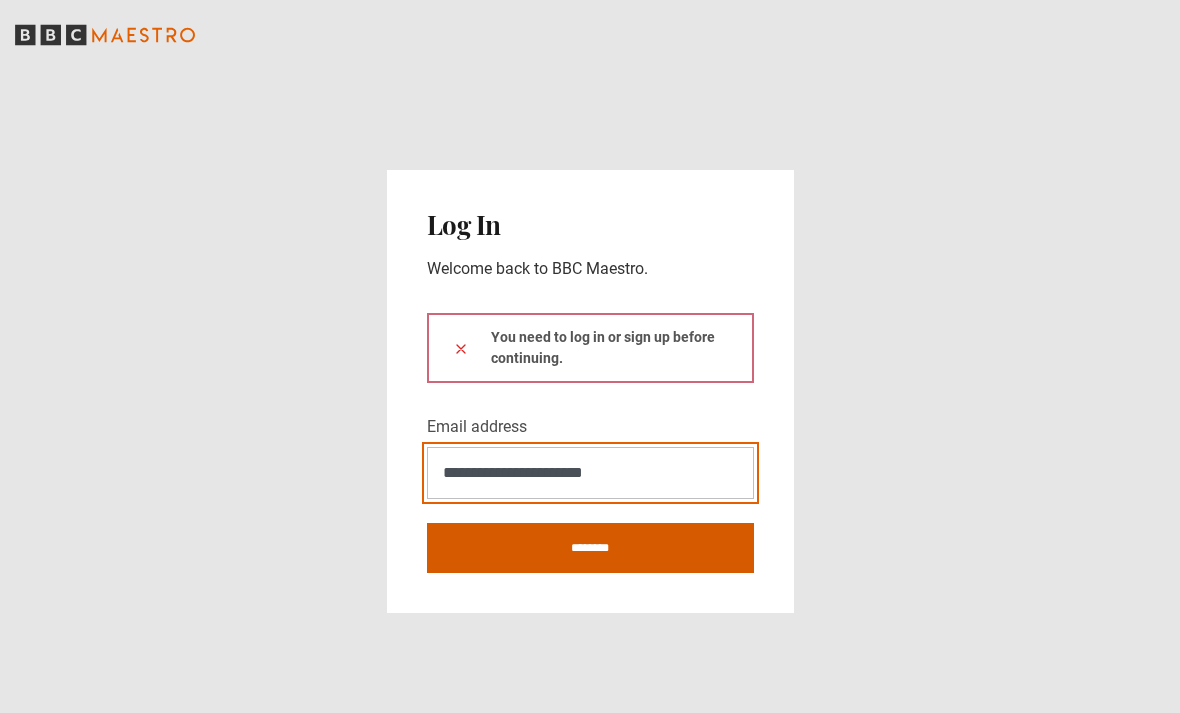 type on "**********" 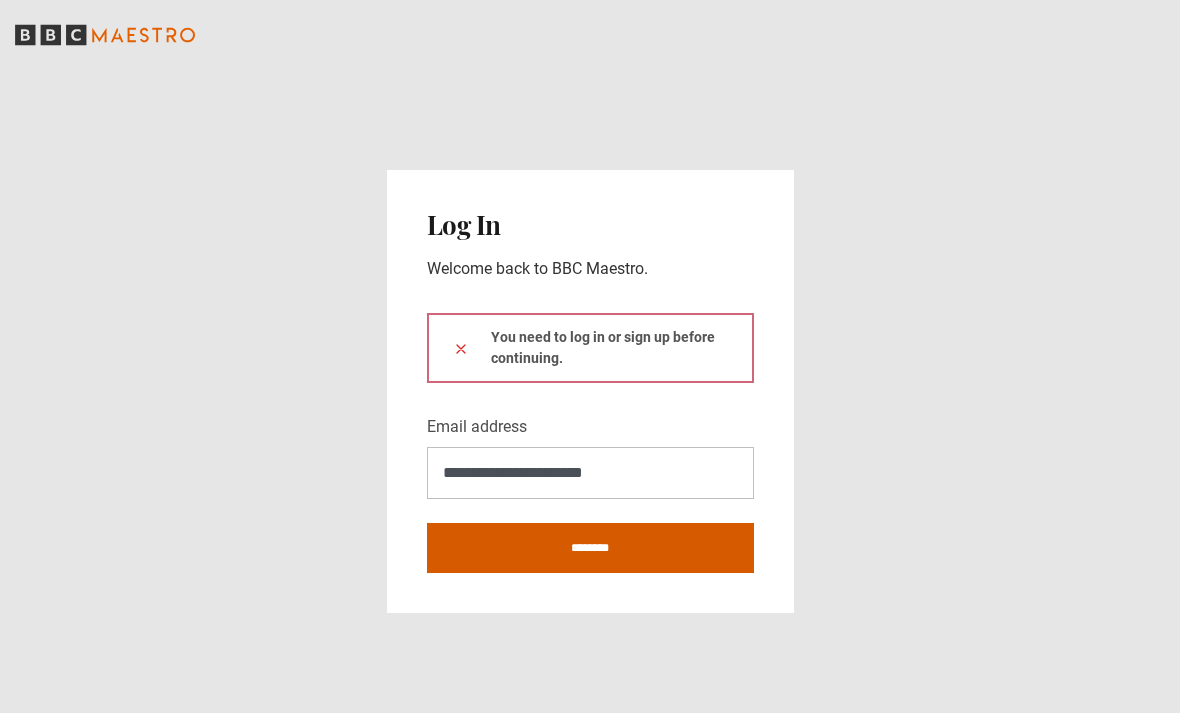 click on "********" at bounding box center (590, 548) 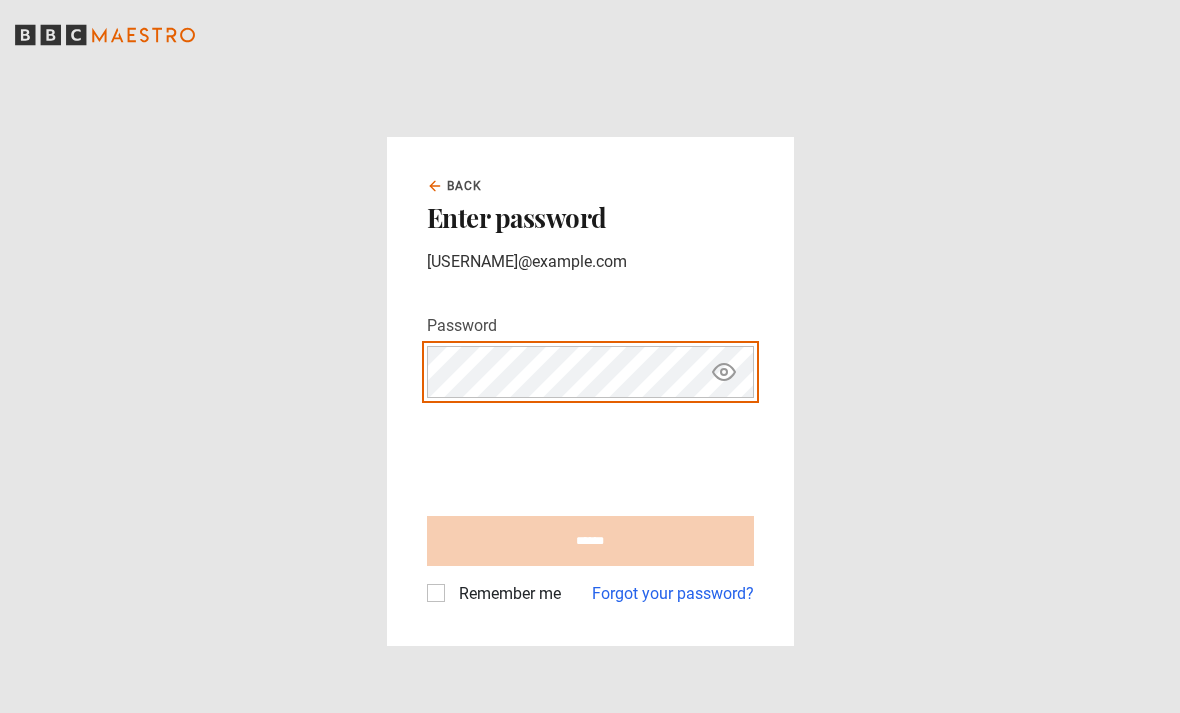 scroll, scrollTop: 0, scrollLeft: 0, axis: both 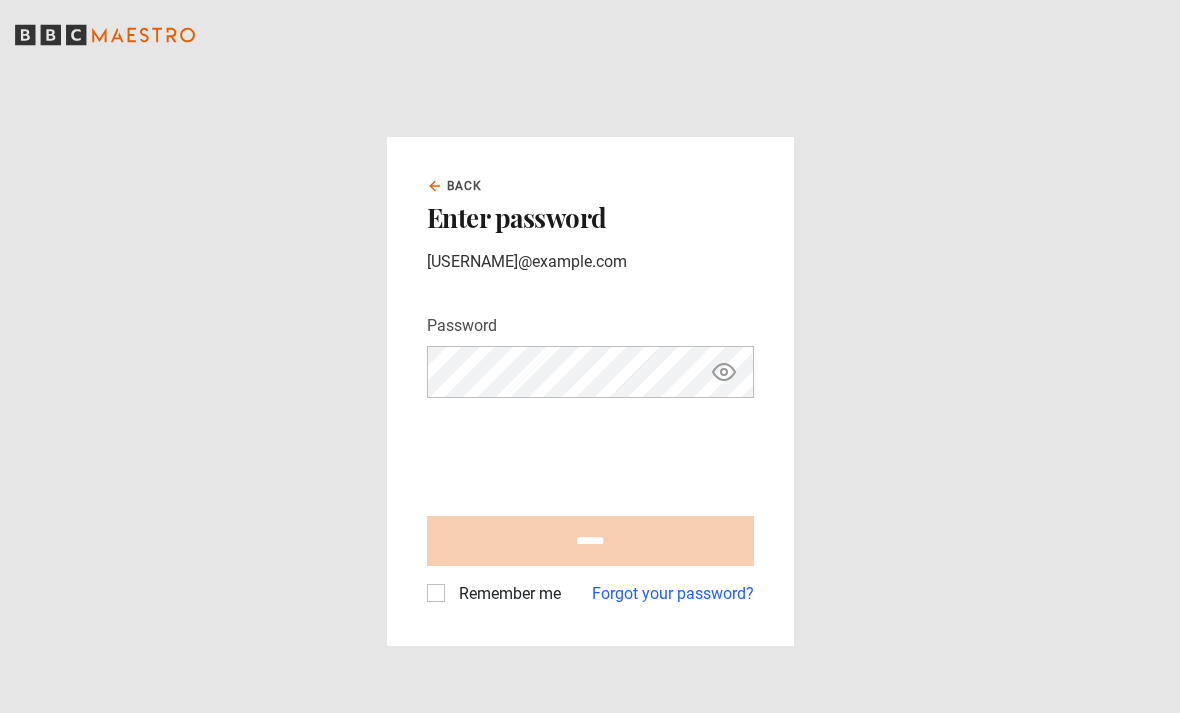 click 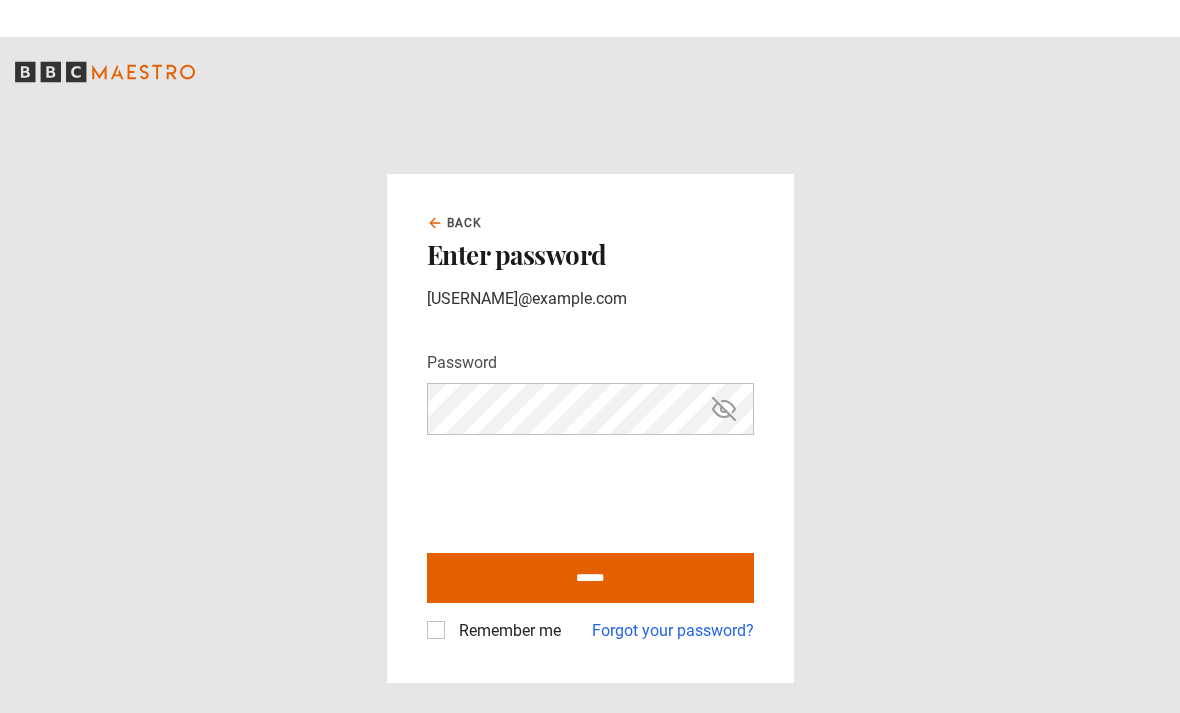 scroll, scrollTop: 64, scrollLeft: 0, axis: vertical 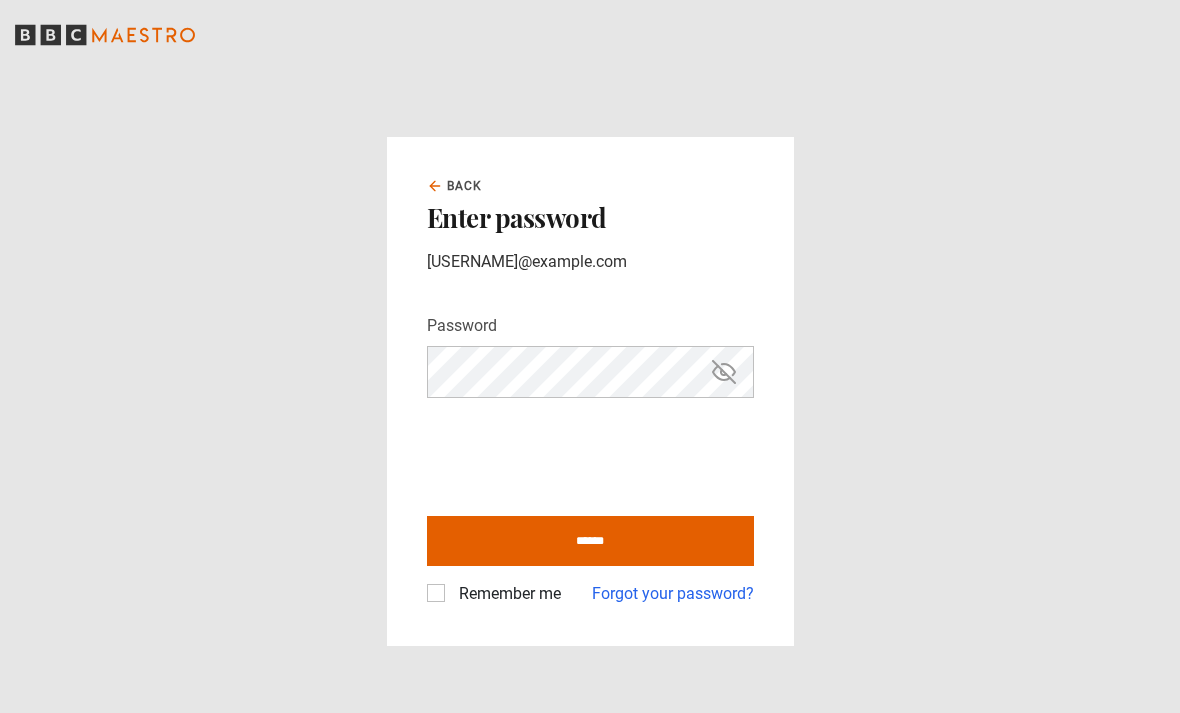 click on "Remember me" at bounding box center (506, 594) 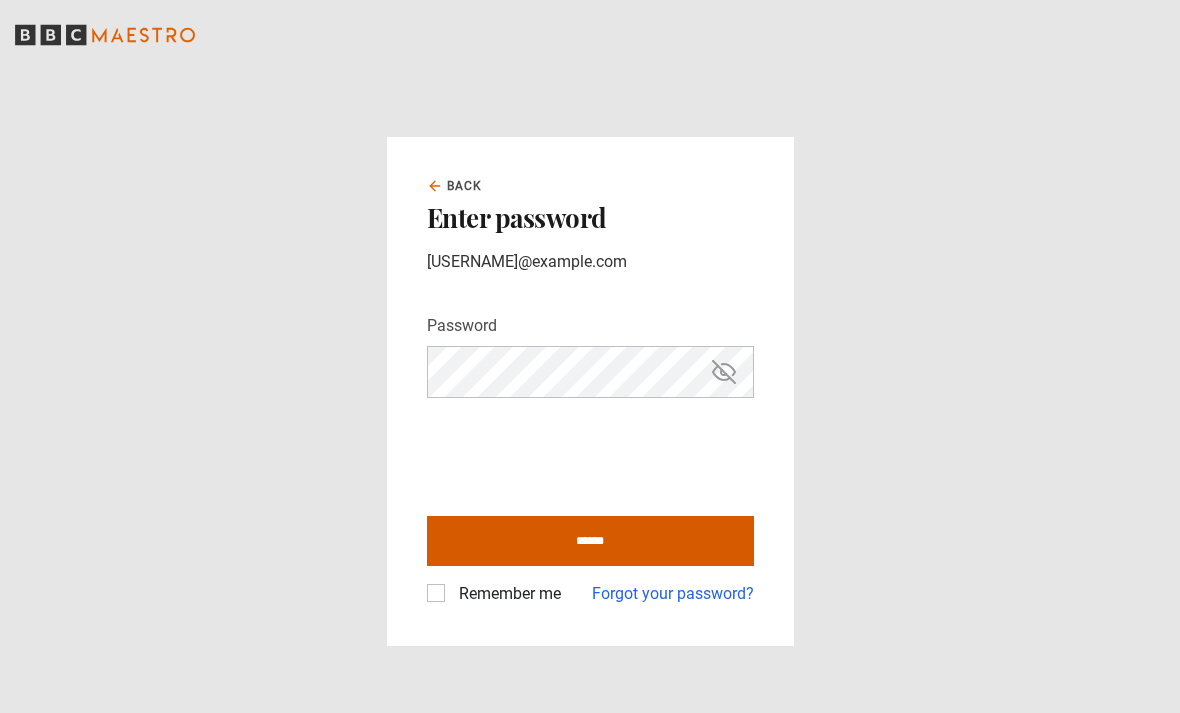 click on "******" at bounding box center [590, 541] 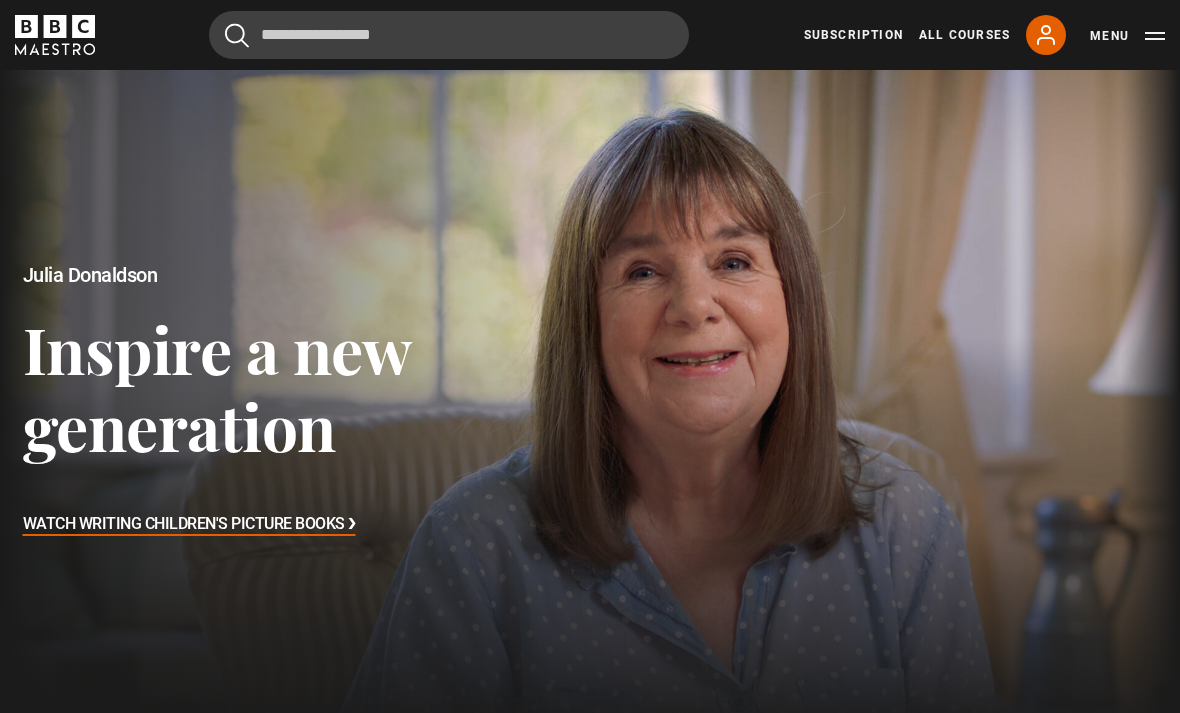 scroll, scrollTop: 0, scrollLeft: 0, axis: both 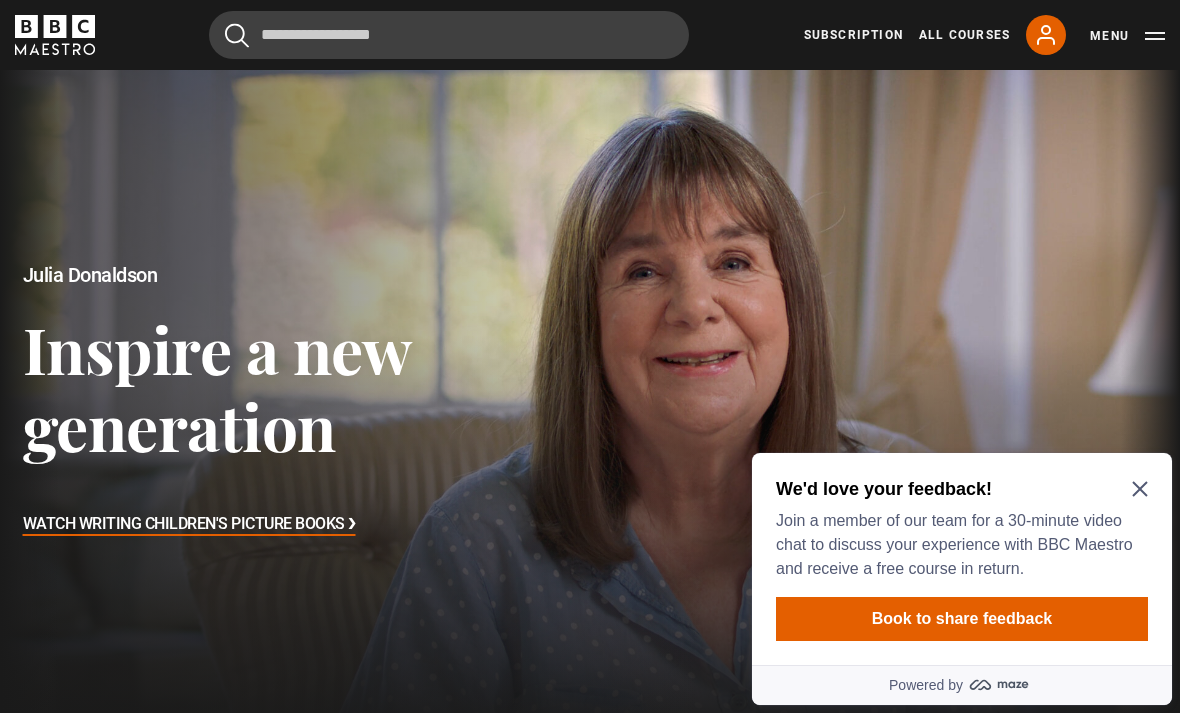 click on "We'd love your feedback! Join a member of our team for a 30-minute video chat to discuss your experience with BBC Maestro and receive a free course in return." at bounding box center [958, 529] 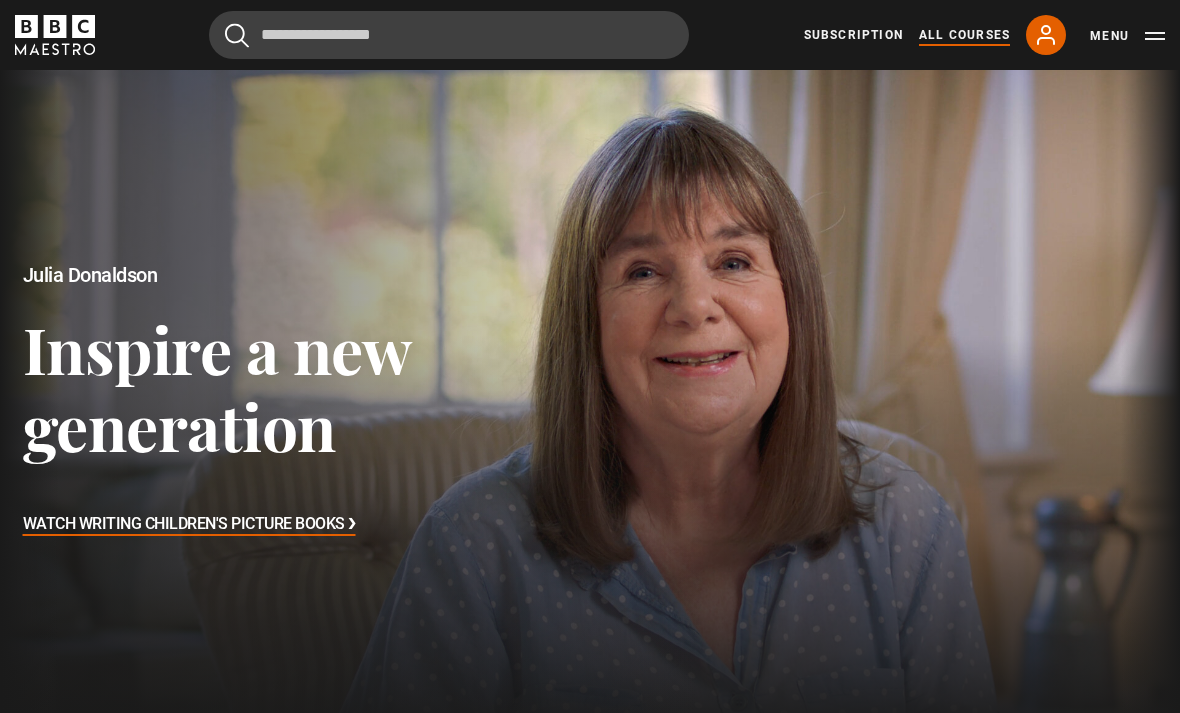click on "All Courses" at bounding box center [964, 35] 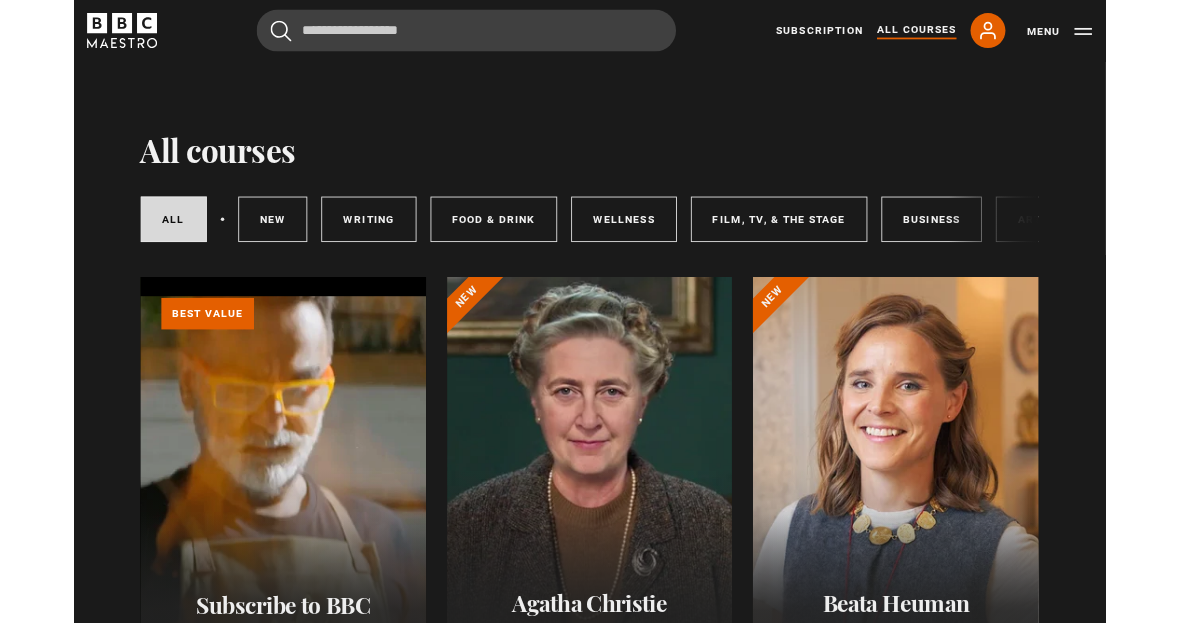 scroll, scrollTop: 0, scrollLeft: 0, axis: both 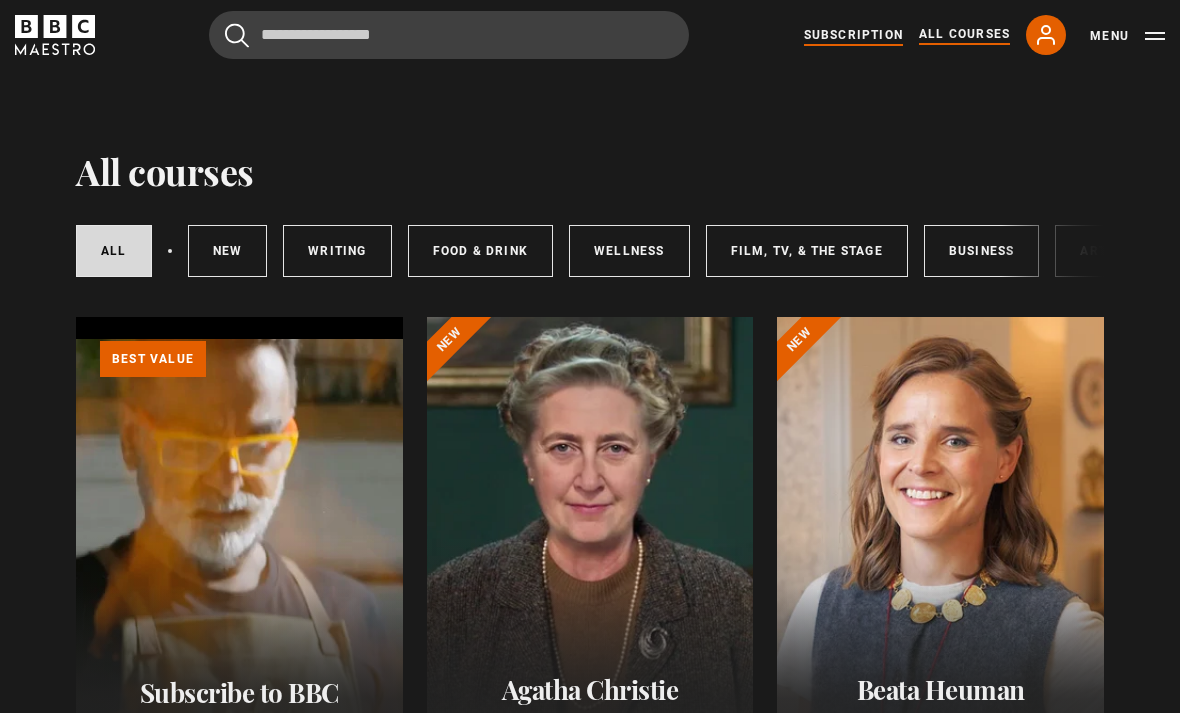 click on "Subscription" at bounding box center (853, 35) 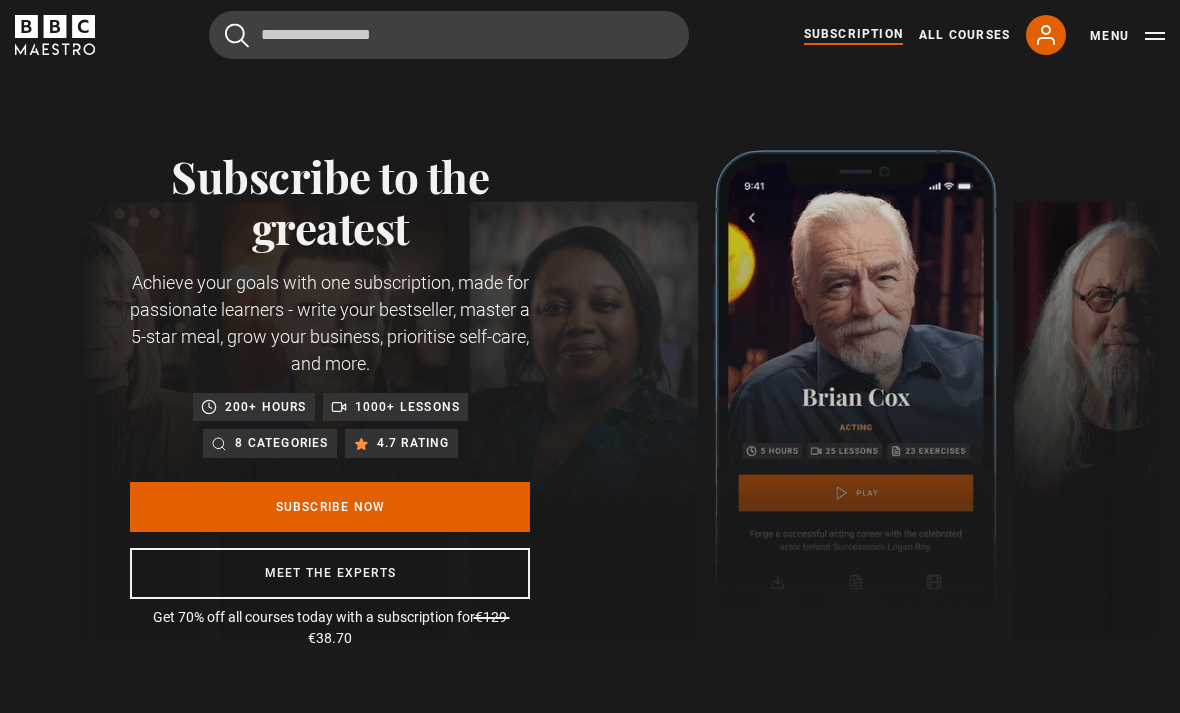 scroll, scrollTop: 0, scrollLeft: 0, axis: both 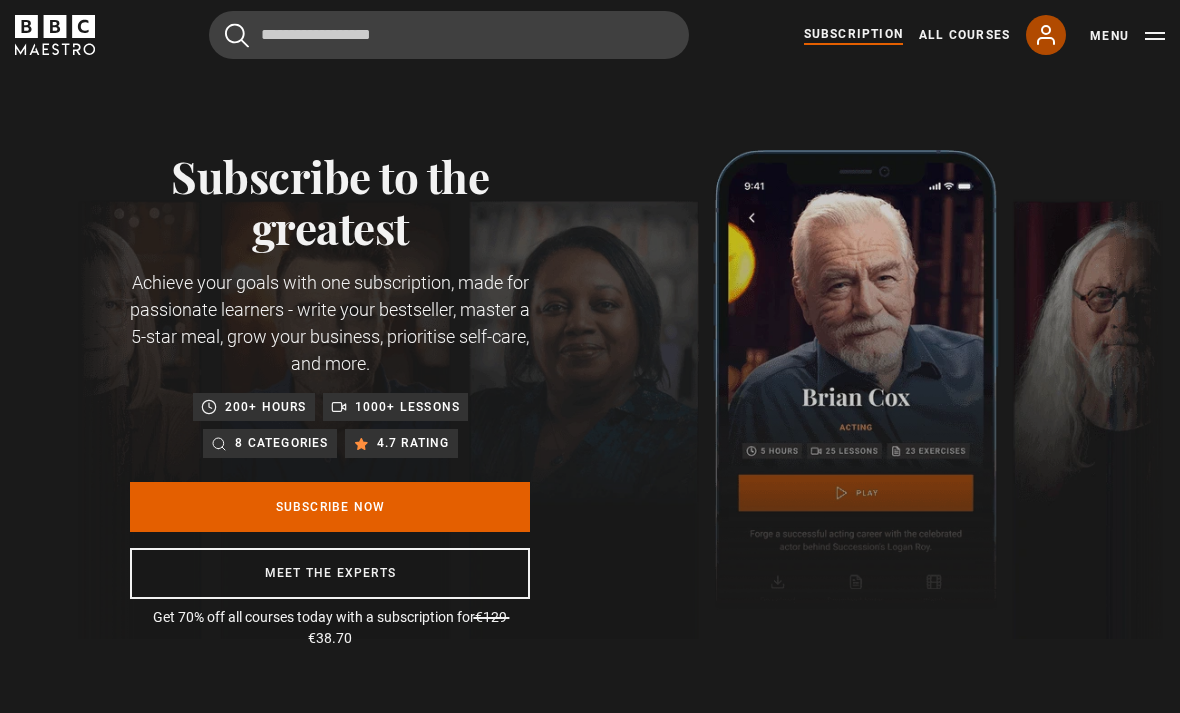 click 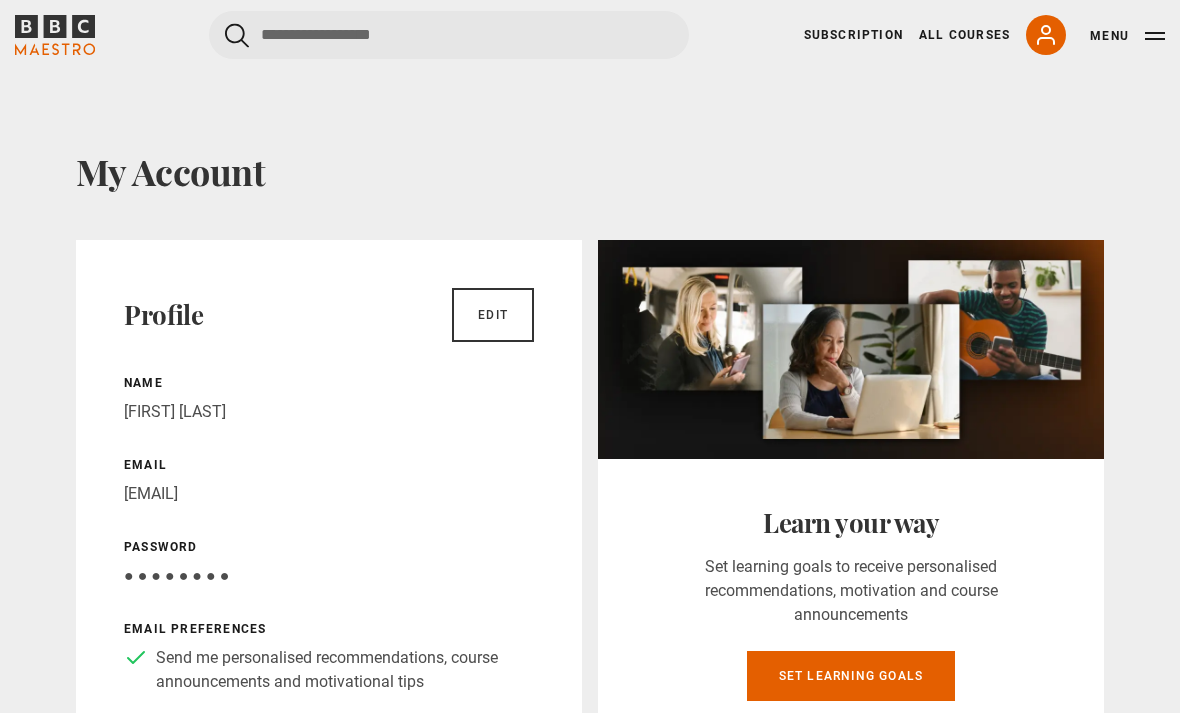 scroll, scrollTop: 0, scrollLeft: 0, axis: both 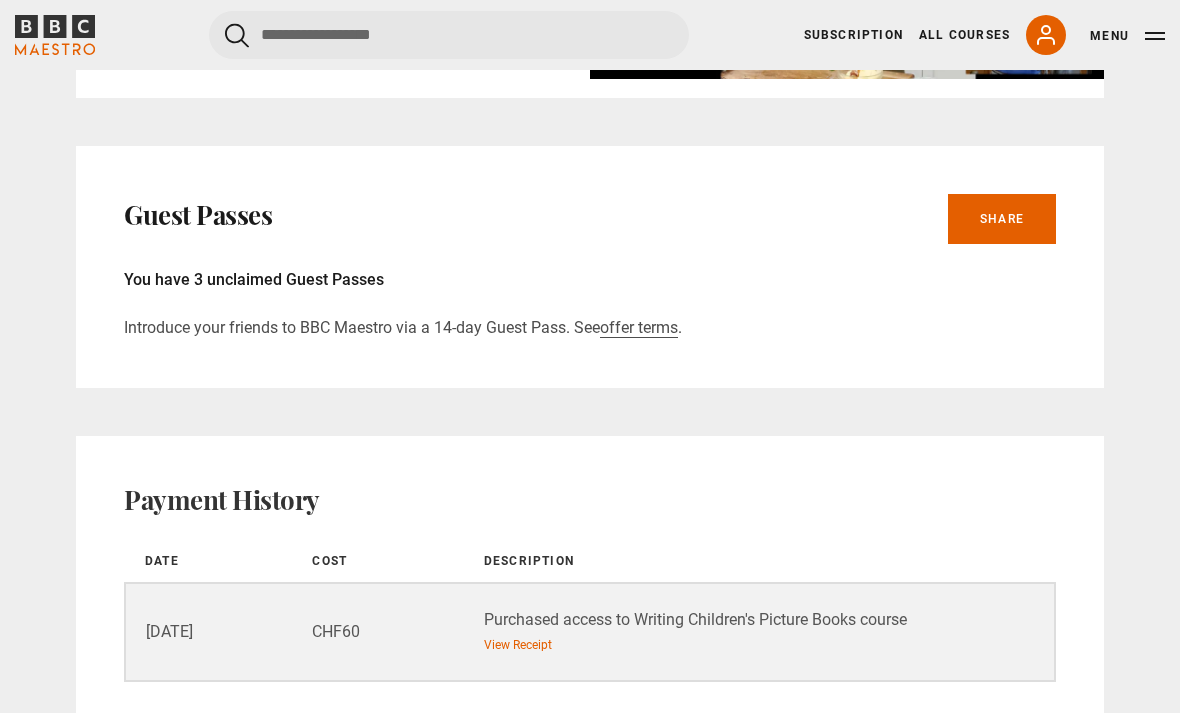 click on "You have 3 unclaimed Guest Passes
Introduce your friends to BBC Maestro via a 14-day Guest Pass. See  offer terms ." at bounding box center (590, 305) 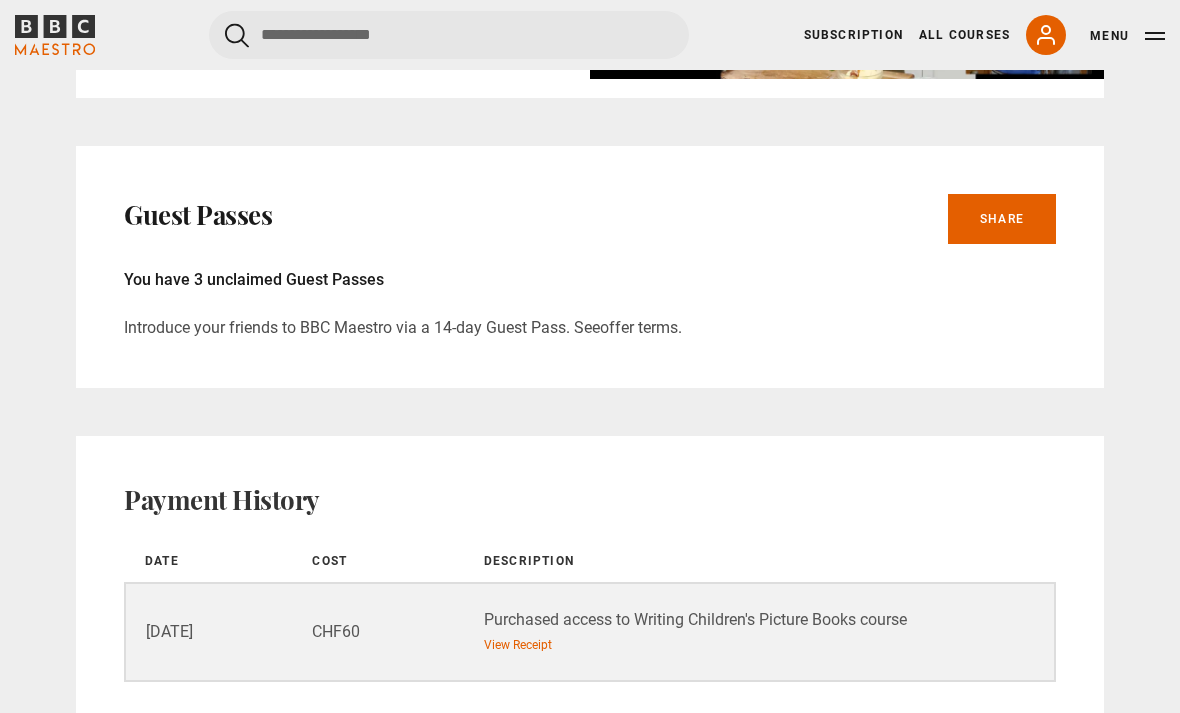 click on "offer terms" at bounding box center (639, 329) 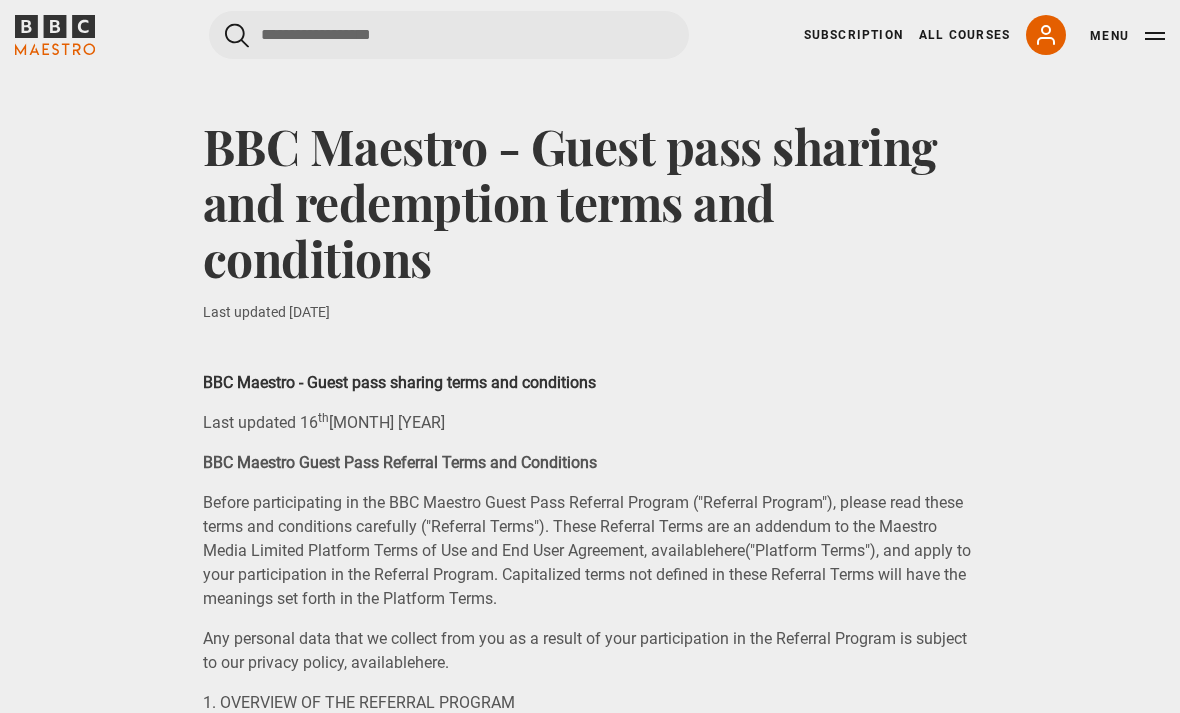 scroll, scrollTop: 0, scrollLeft: 0, axis: both 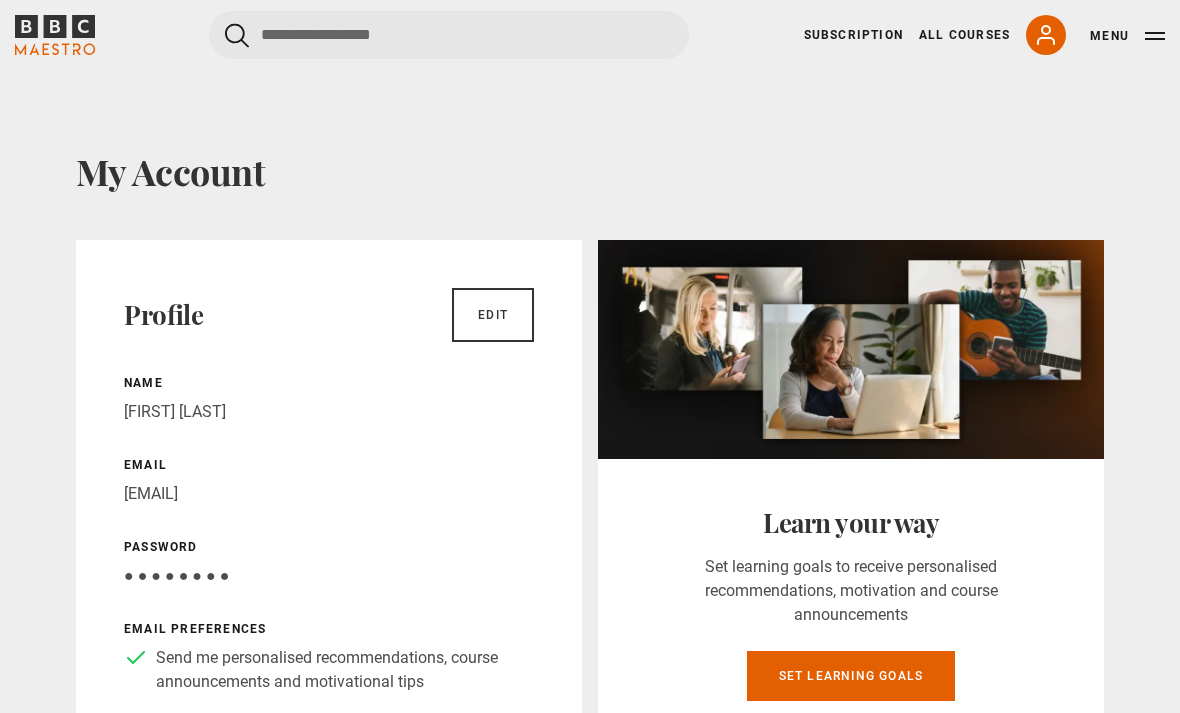 click on "Subscription
All Courses
My Account
Search
Menu" at bounding box center [984, 35] 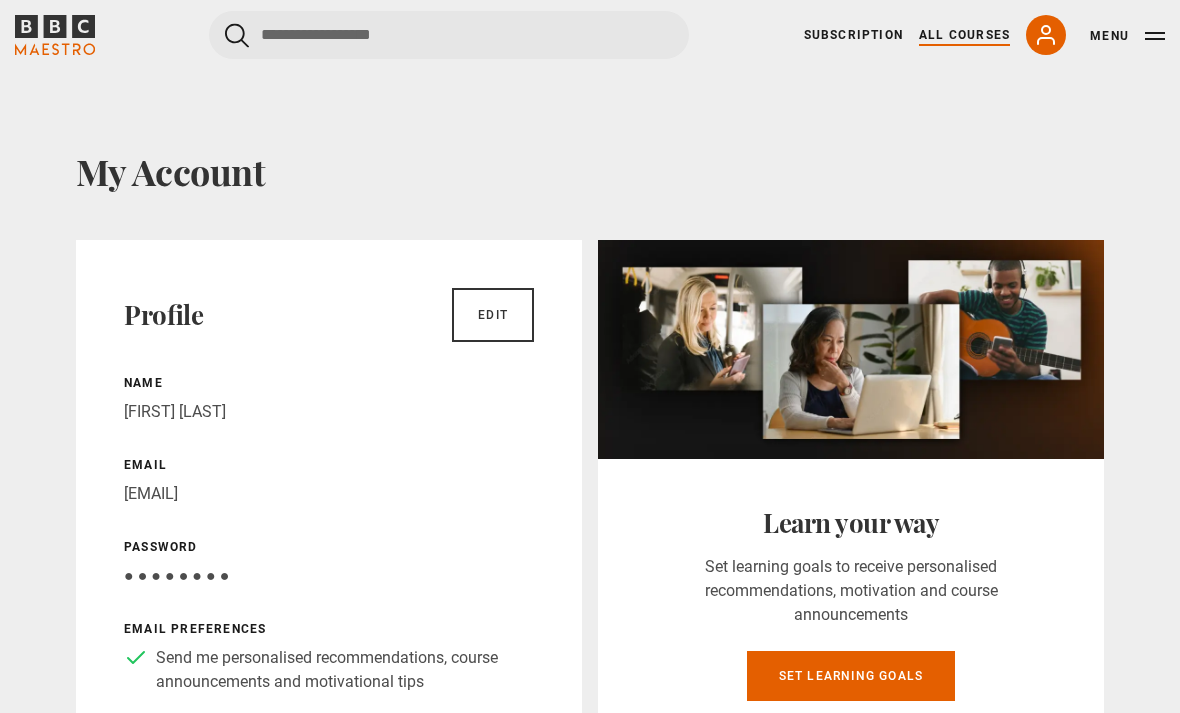 click on "All Courses" at bounding box center (964, 35) 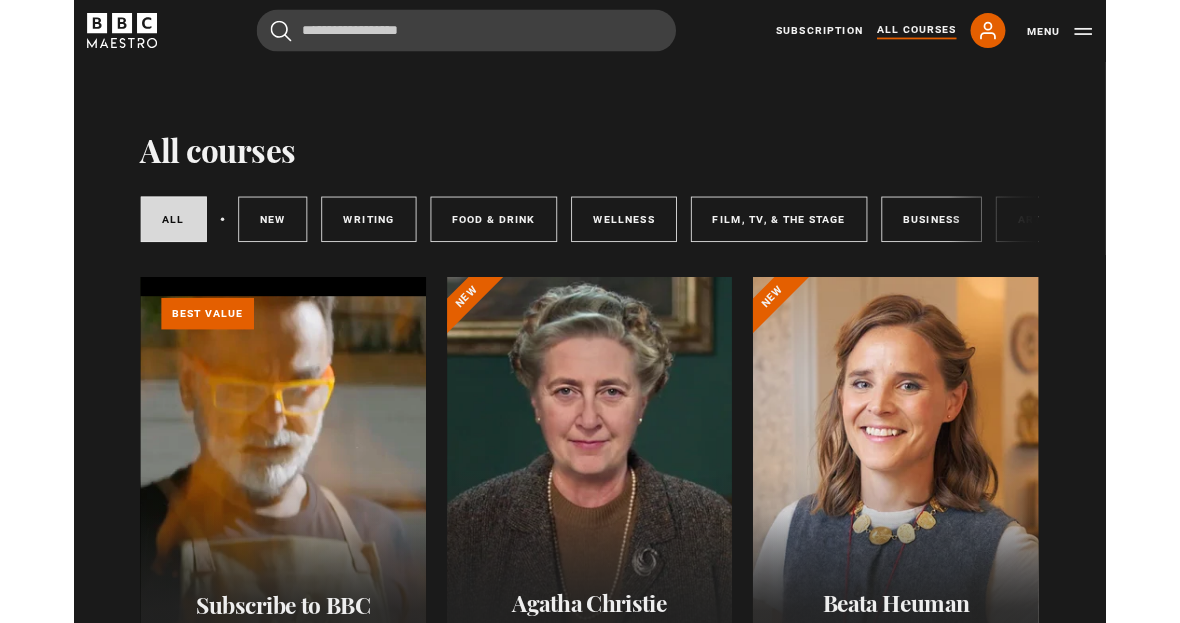 scroll, scrollTop: 0, scrollLeft: 0, axis: both 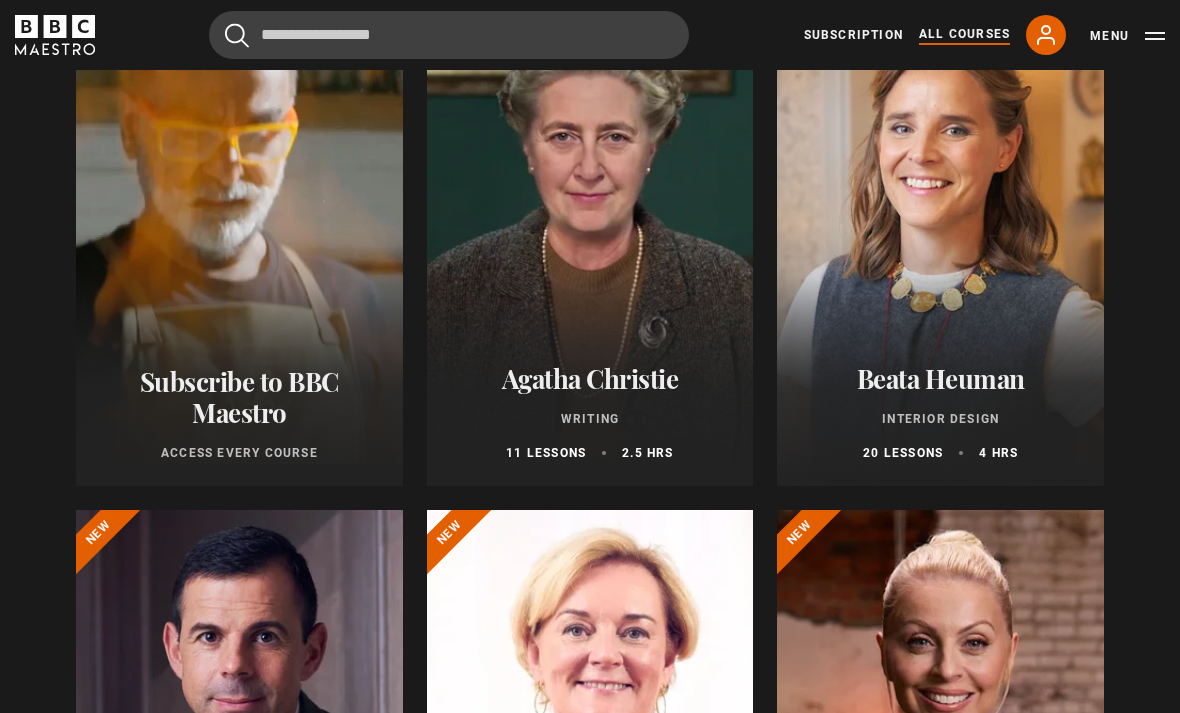click at bounding box center (940, 247) 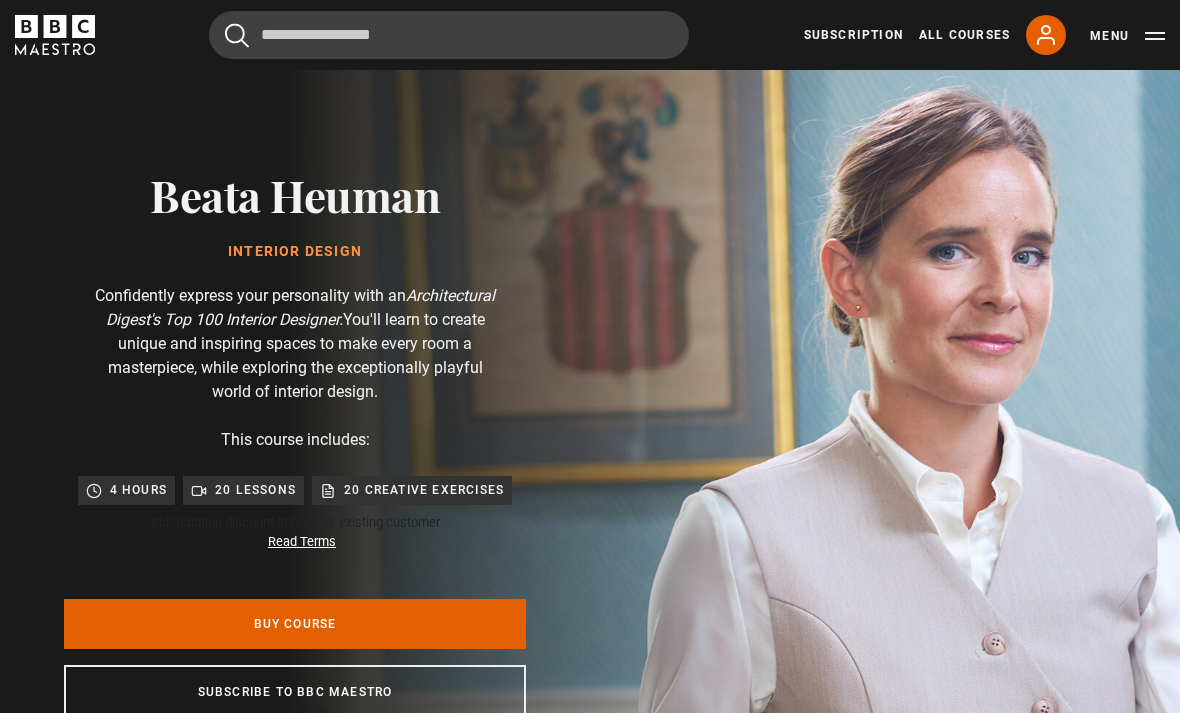 scroll, scrollTop: 0, scrollLeft: 0, axis: both 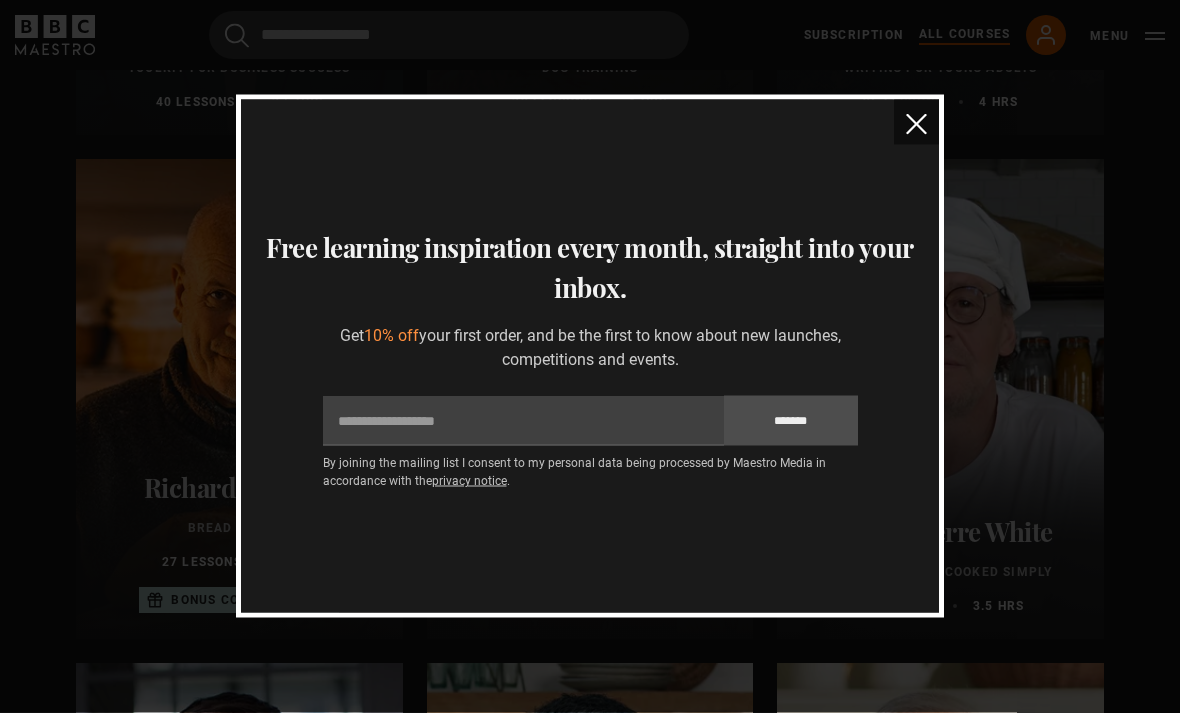 click at bounding box center (916, 124) 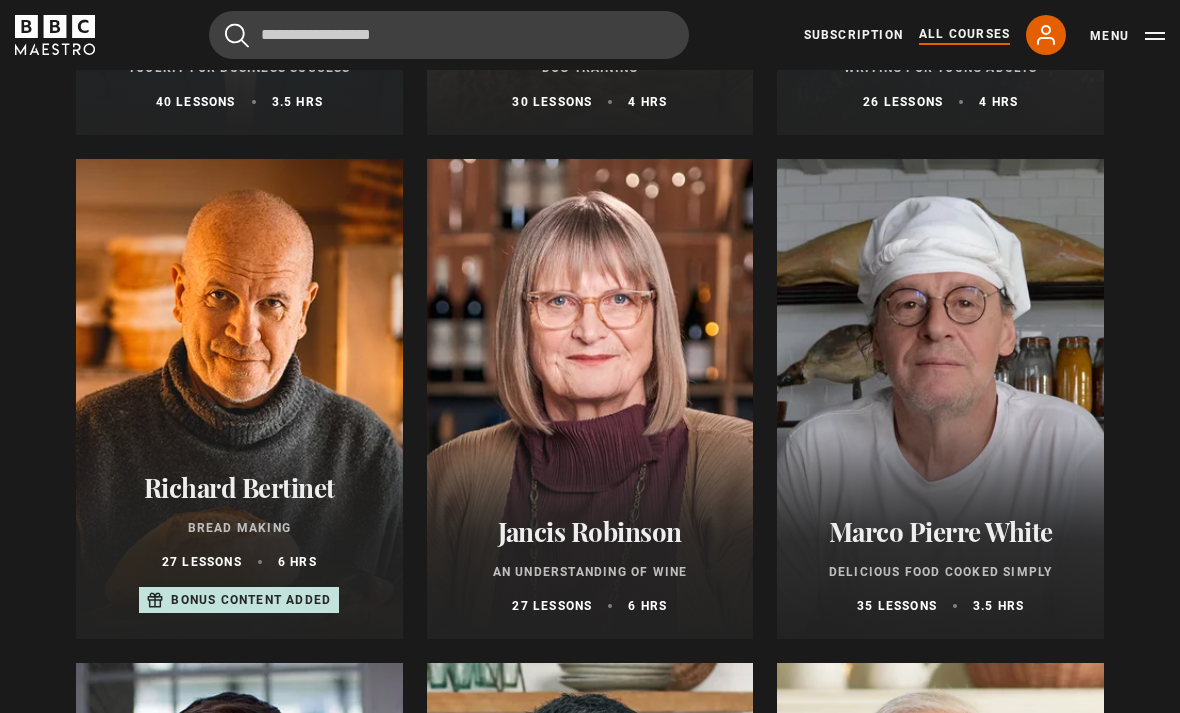scroll, scrollTop: 6710, scrollLeft: 0, axis: vertical 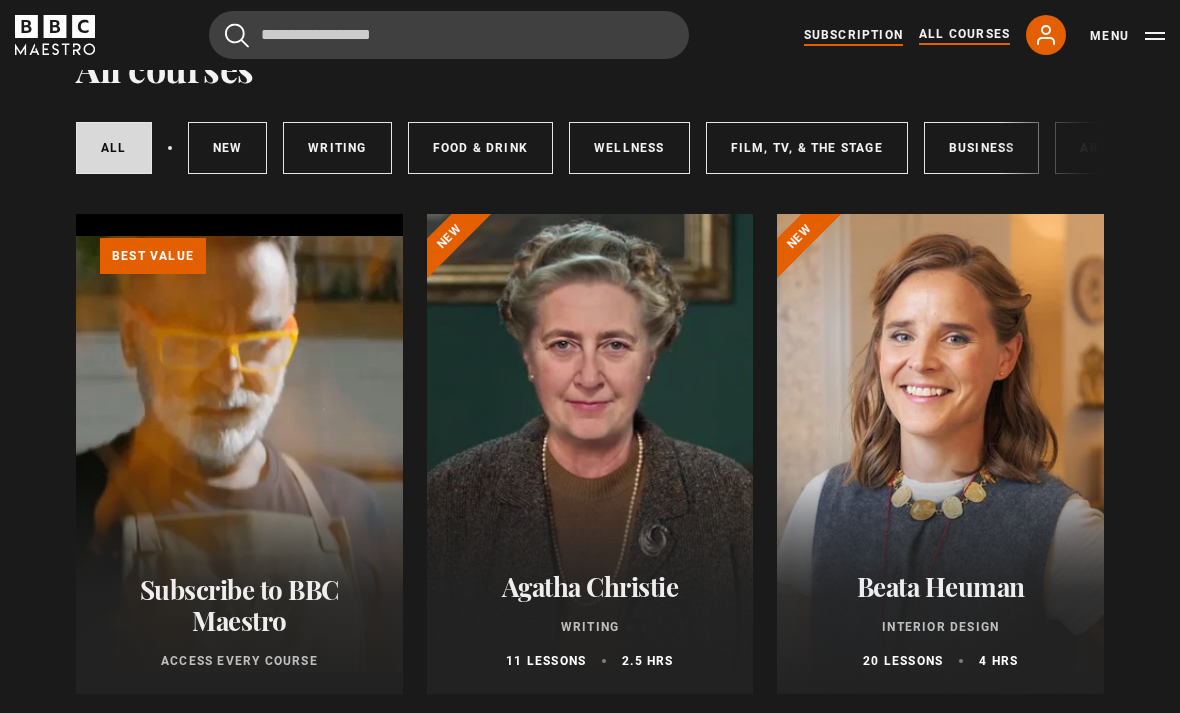 click on "Subscription" at bounding box center [853, 35] 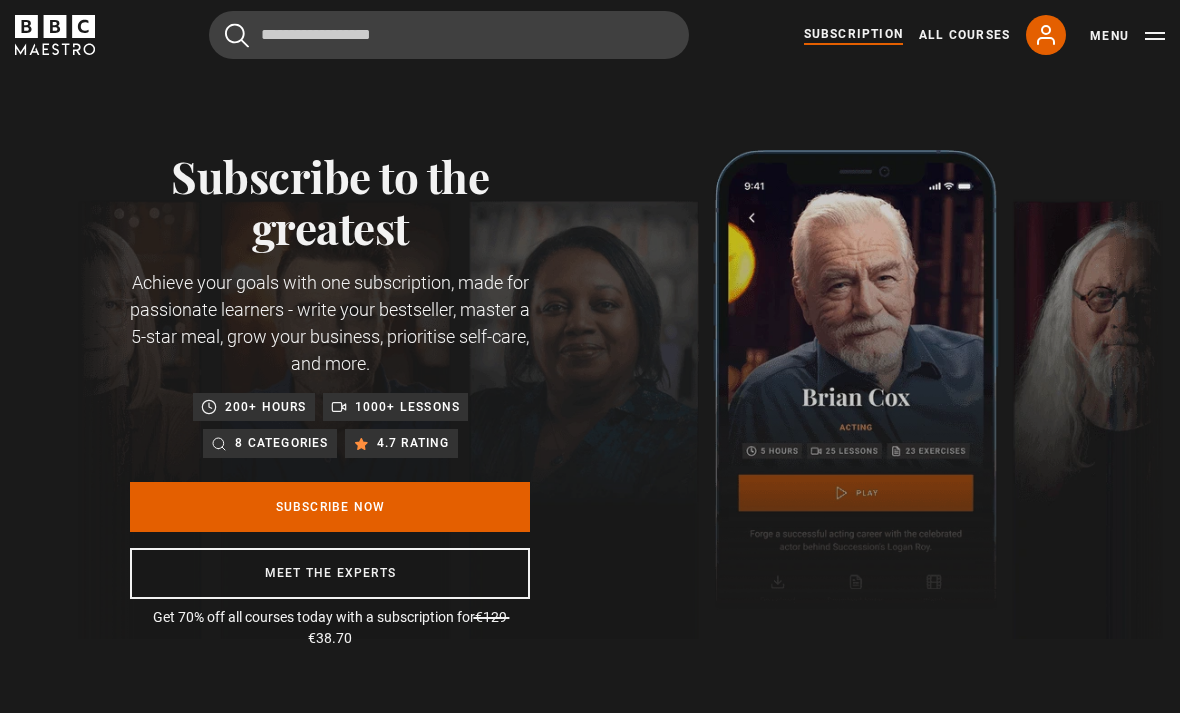 scroll, scrollTop: 0, scrollLeft: 0, axis: both 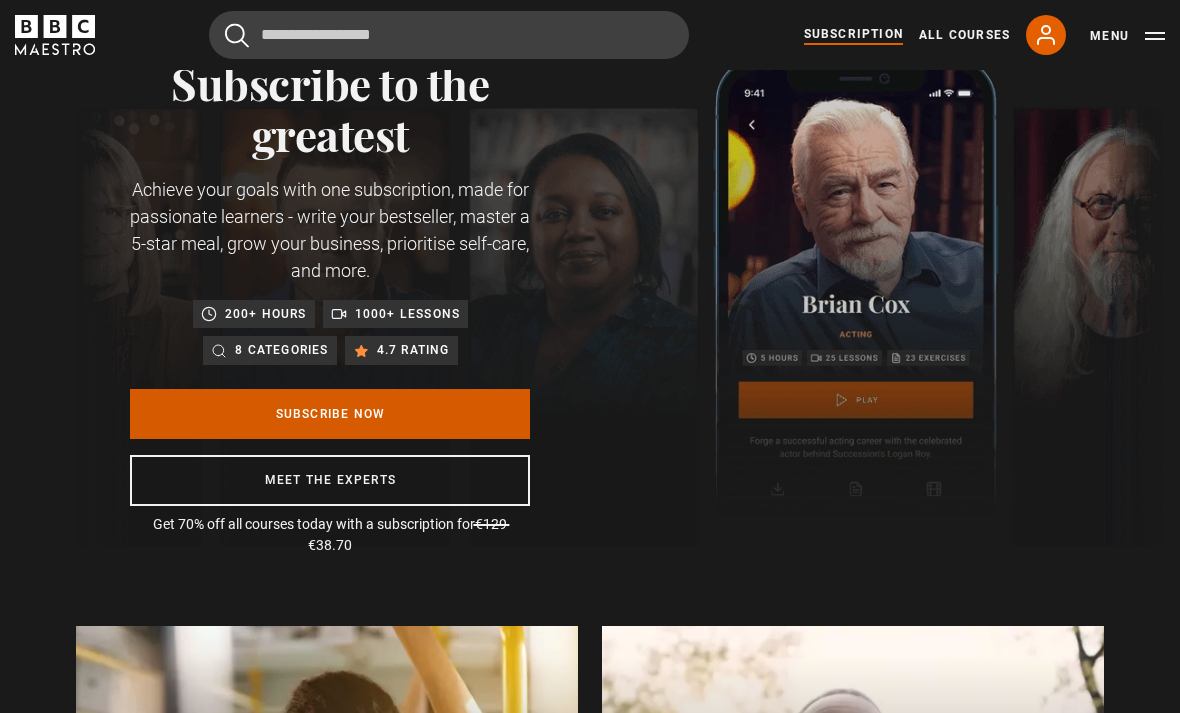 click on "Subscribe Now" at bounding box center (330, 414) 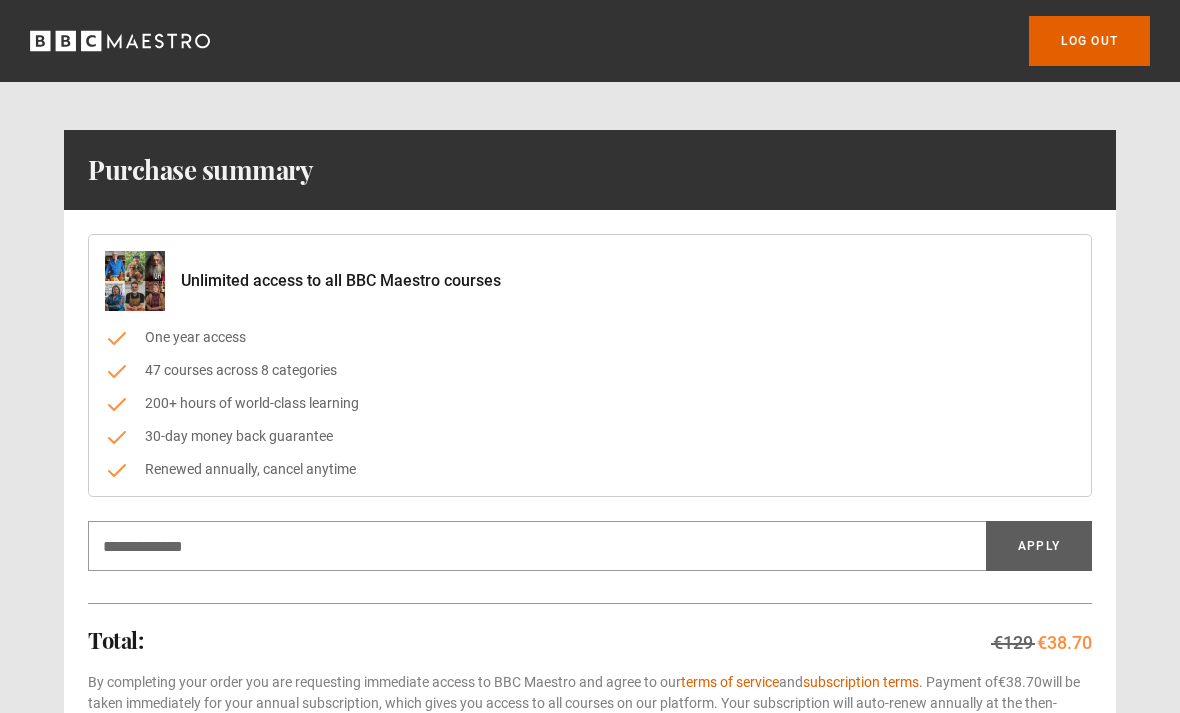 scroll, scrollTop: 211, scrollLeft: 0, axis: vertical 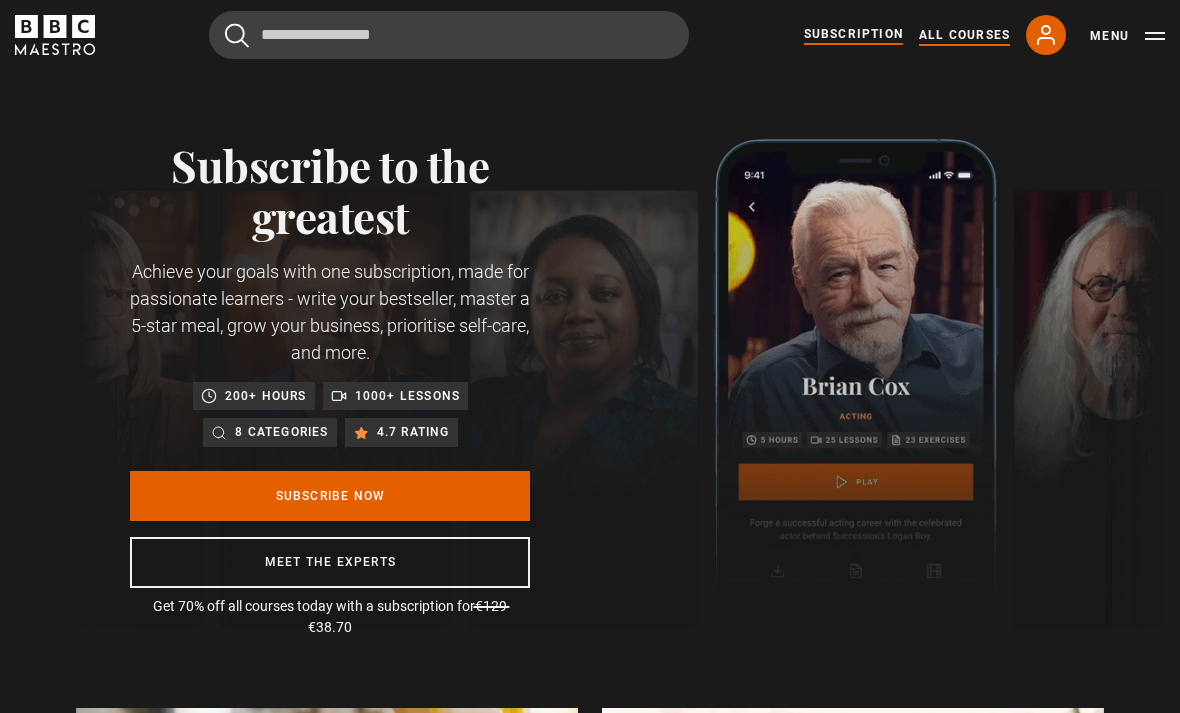 click on "All Courses" at bounding box center [964, 35] 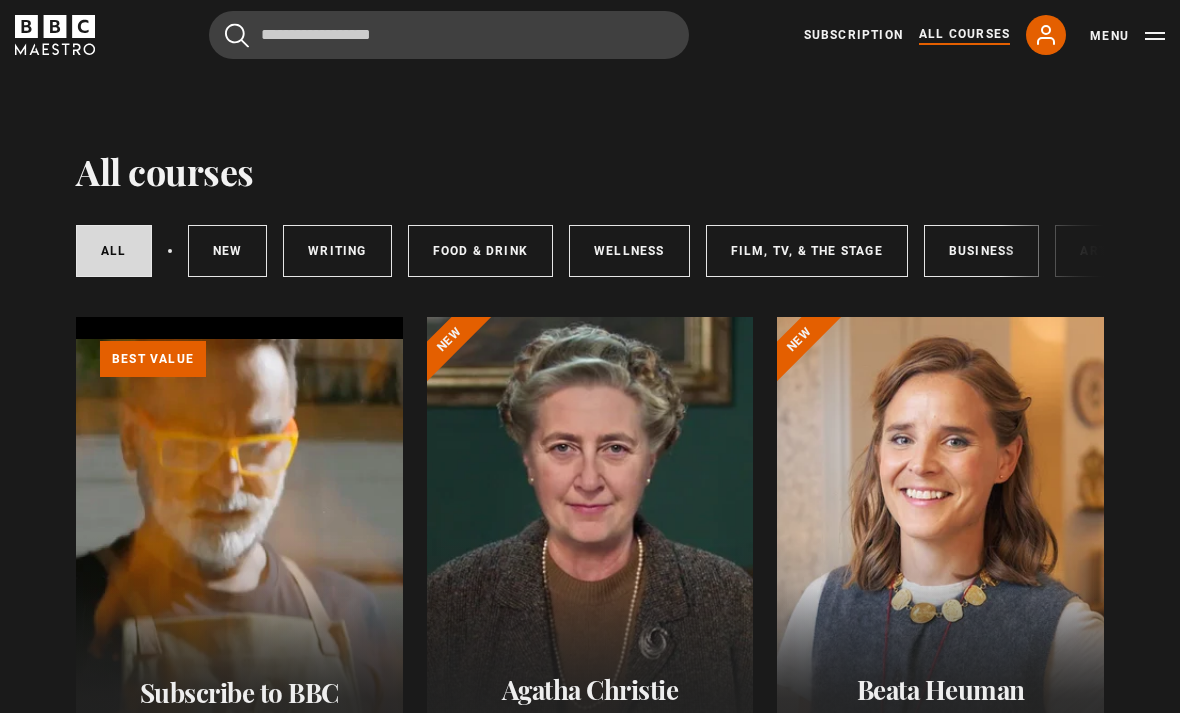 scroll, scrollTop: 0, scrollLeft: 0, axis: both 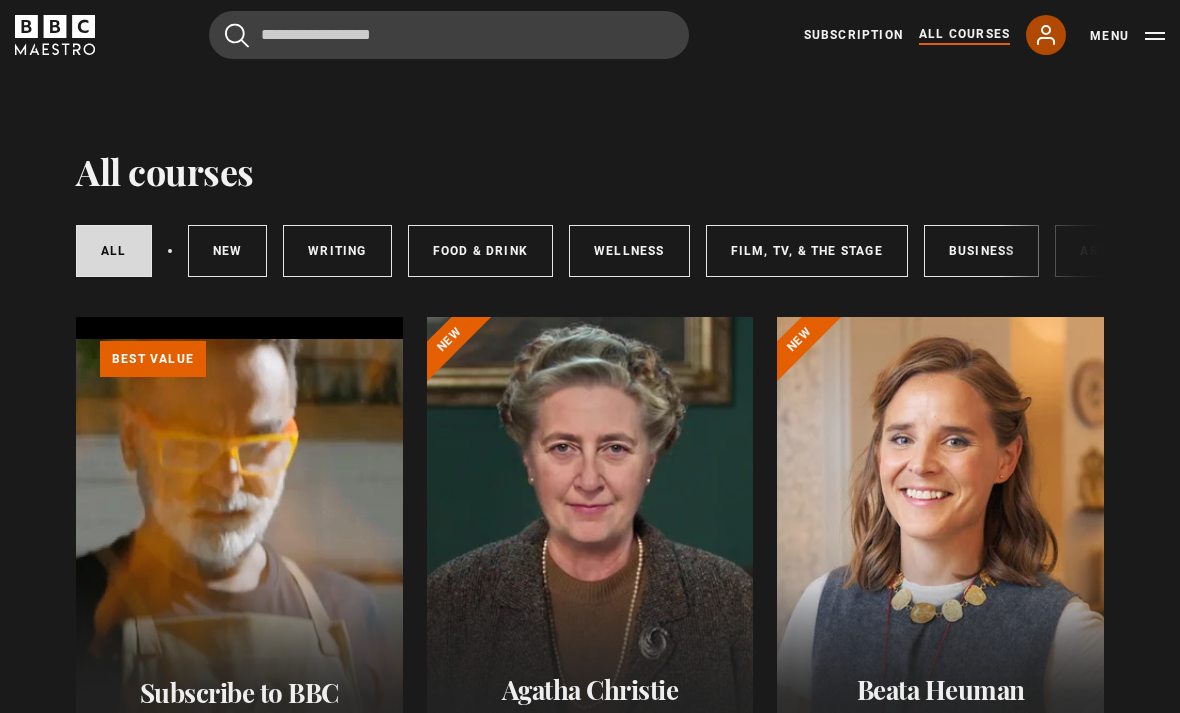click 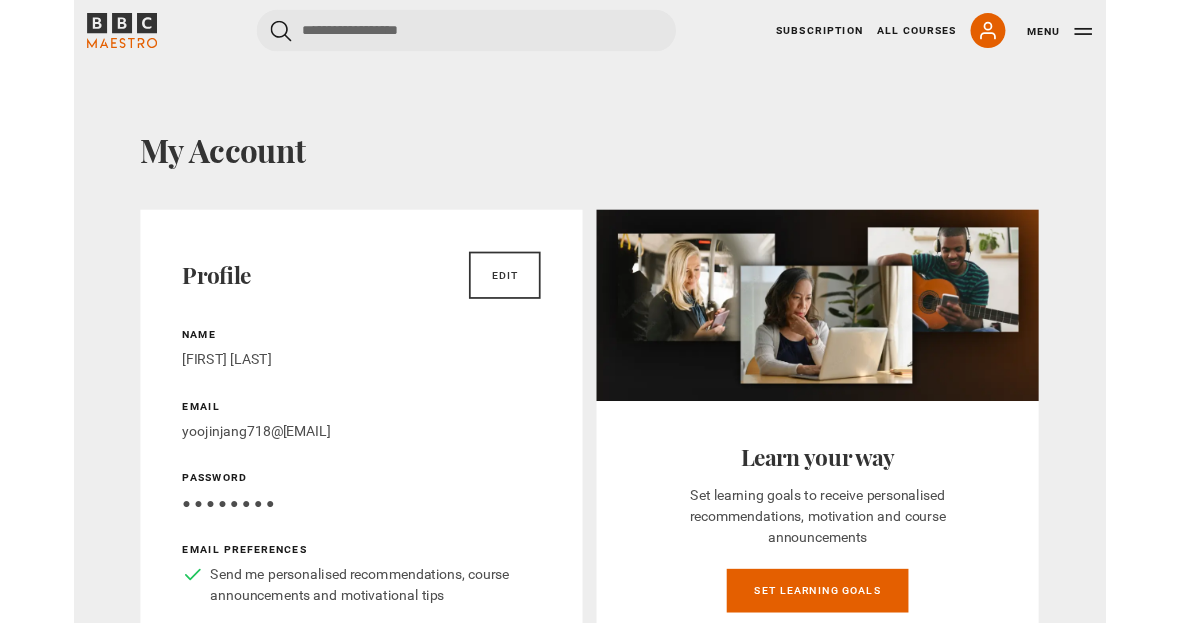 scroll, scrollTop: 0, scrollLeft: 0, axis: both 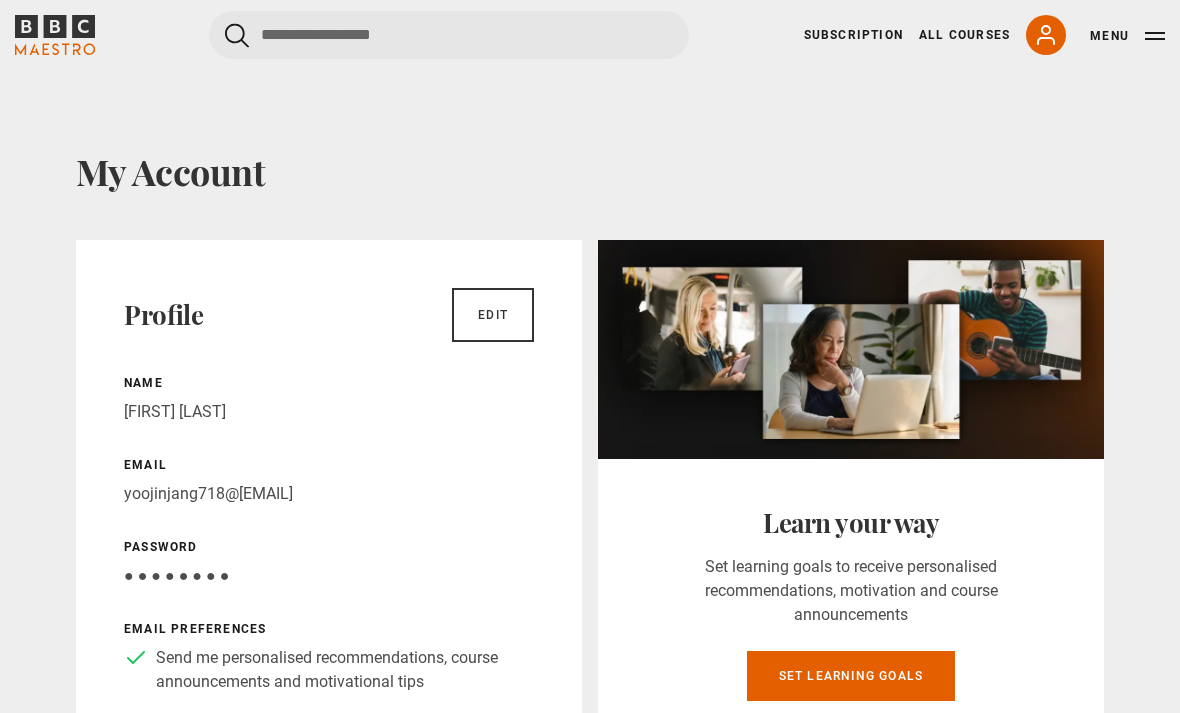 click on "Menu" at bounding box center [1127, 36] 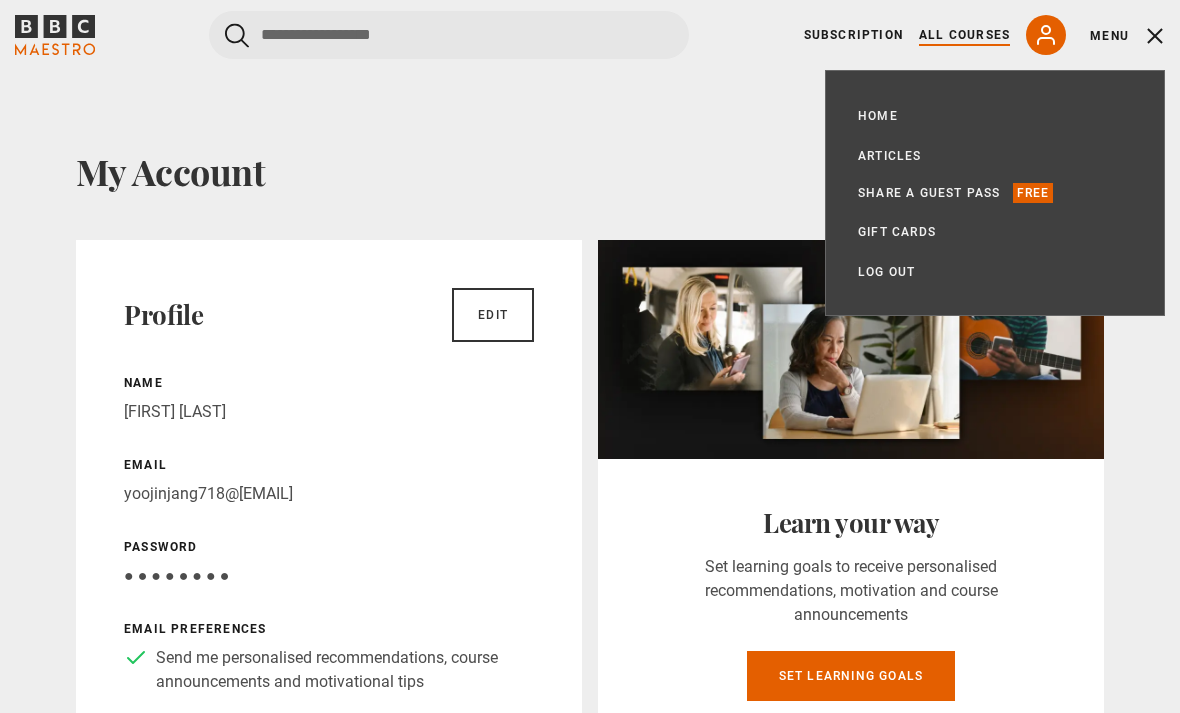 click on "All Courses" at bounding box center [964, 35] 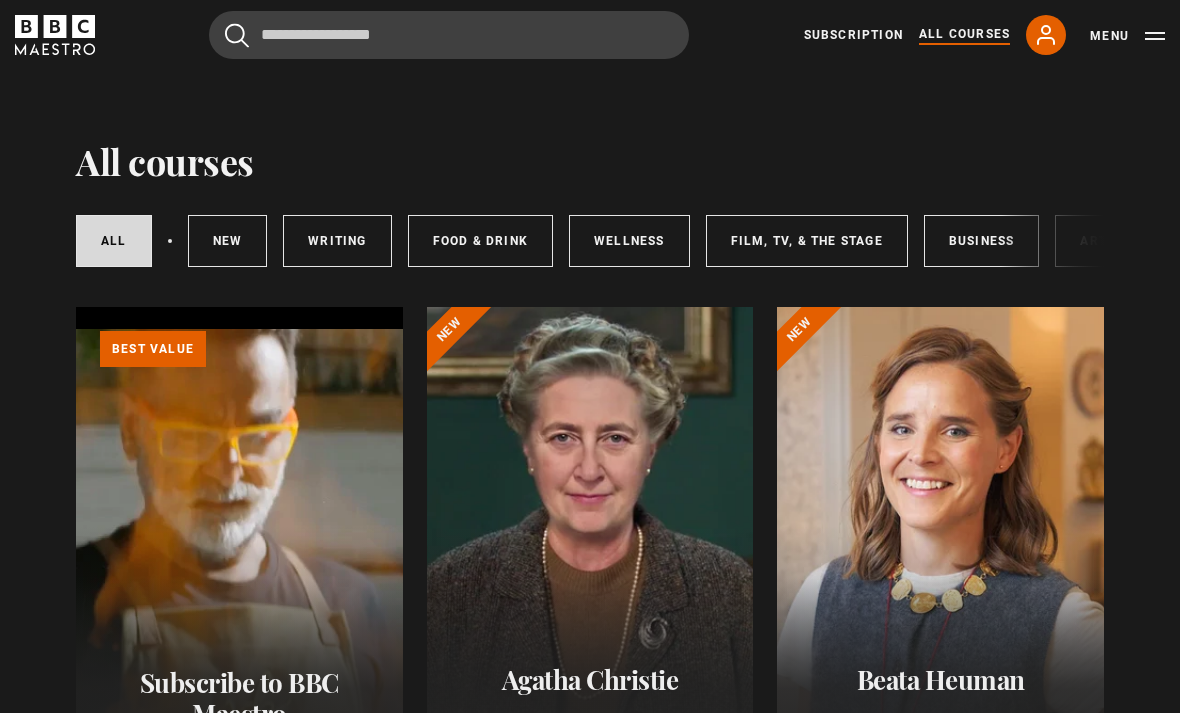 scroll, scrollTop: 37, scrollLeft: 0, axis: vertical 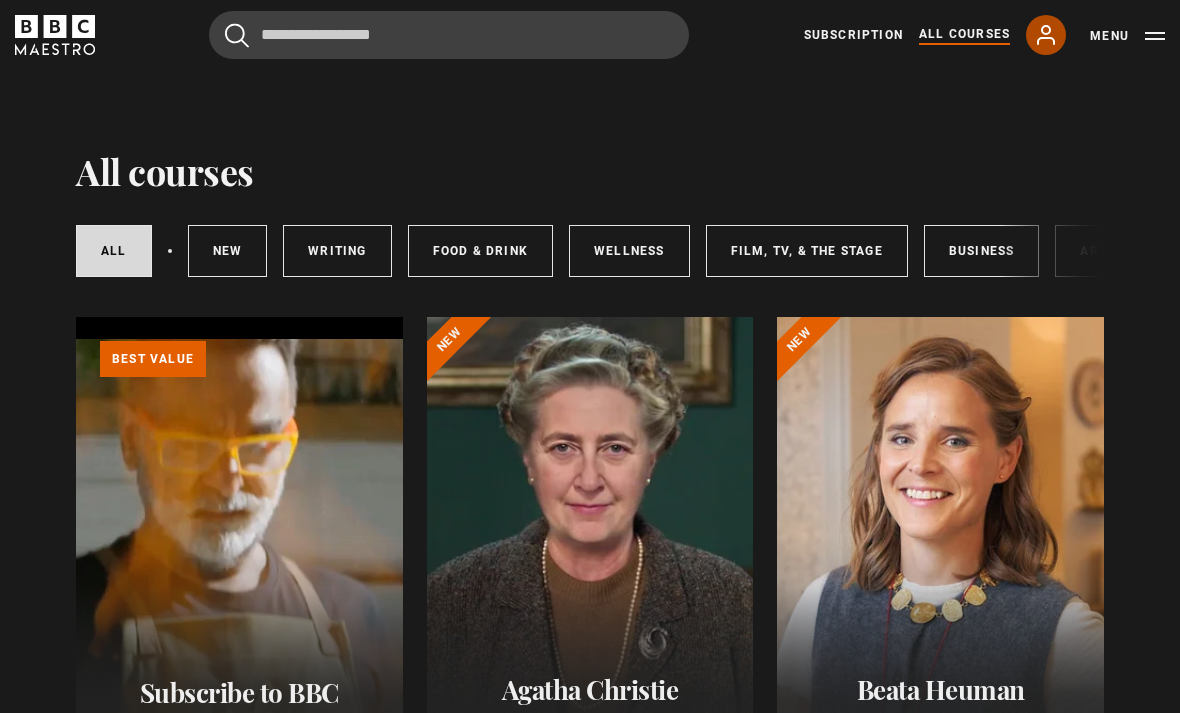 click 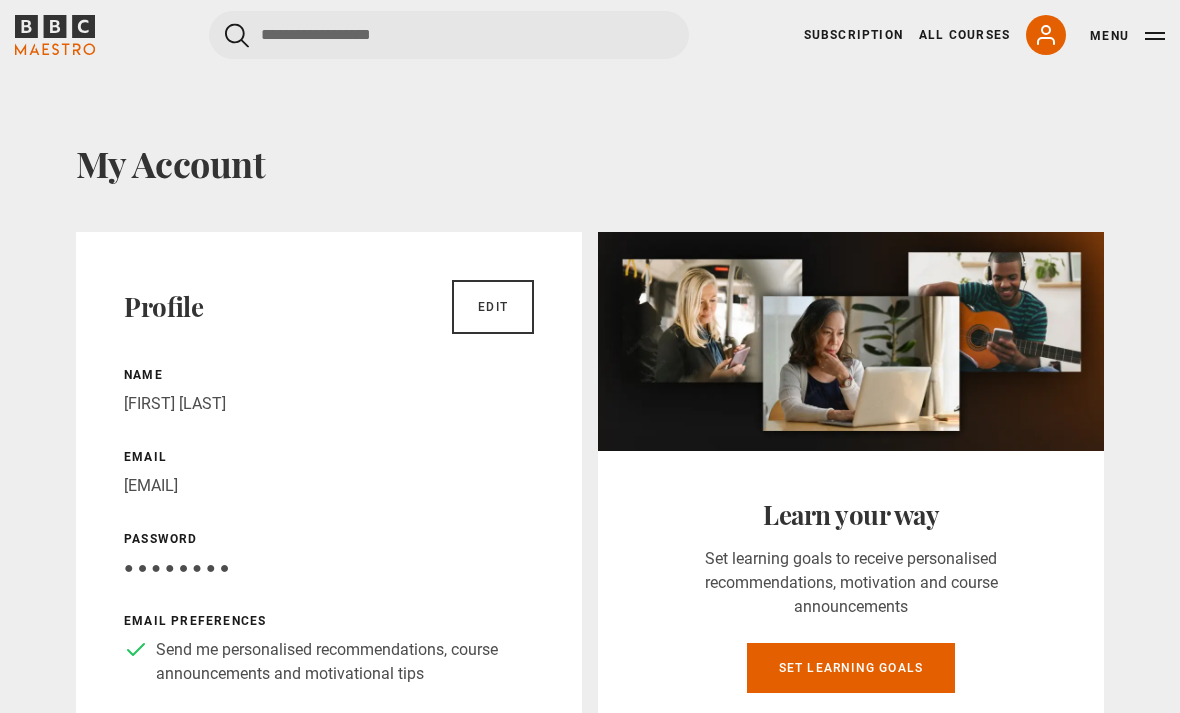 scroll, scrollTop: 0, scrollLeft: 0, axis: both 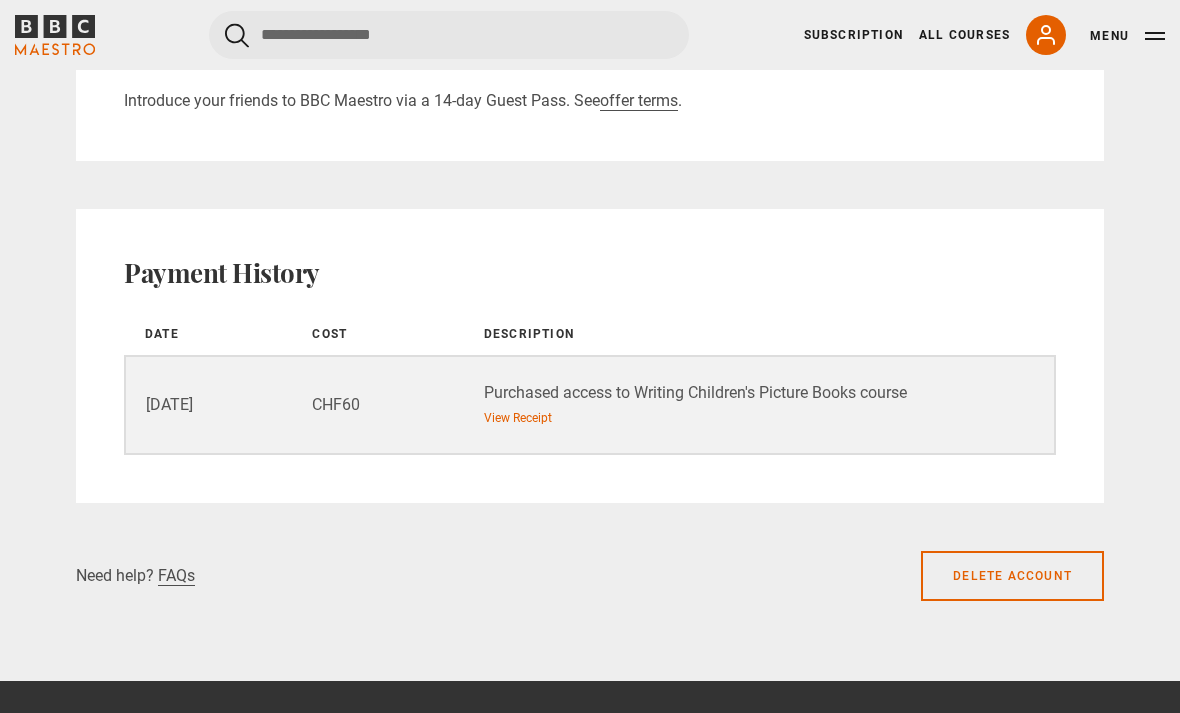 click on "Purchased access to Writing Children's Picture Books course" at bounding box center (768, 393) 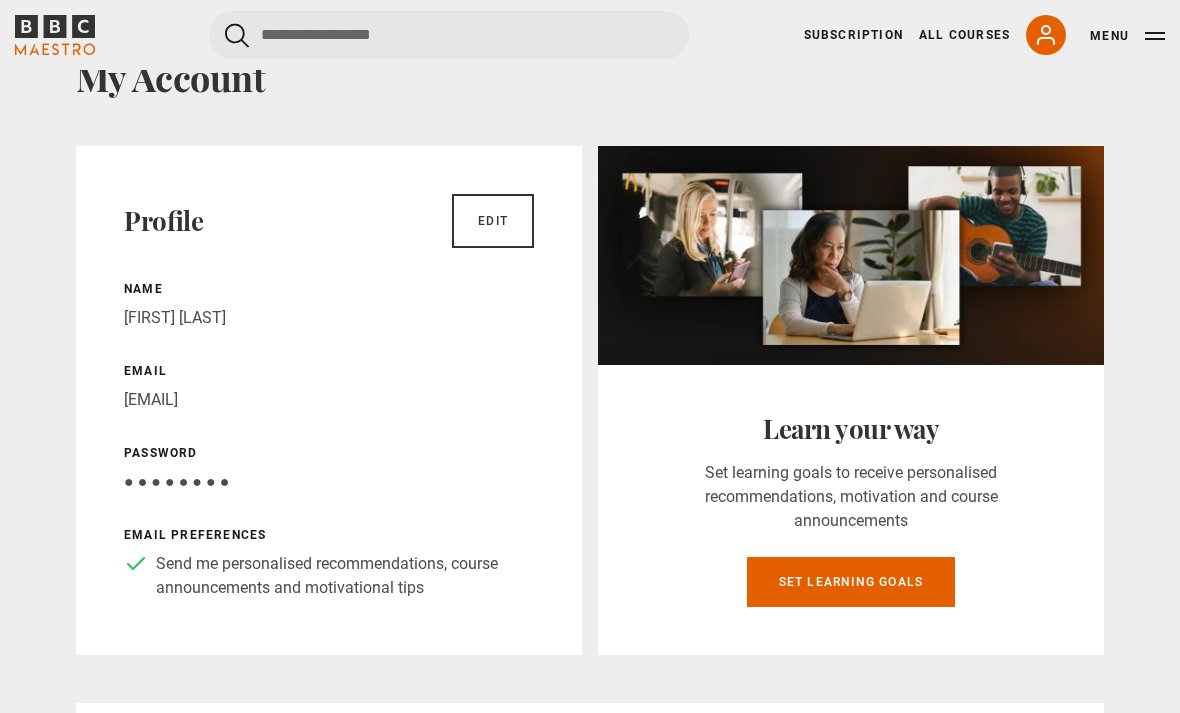 scroll, scrollTop: 0, scrollLeft: 0, axis: both 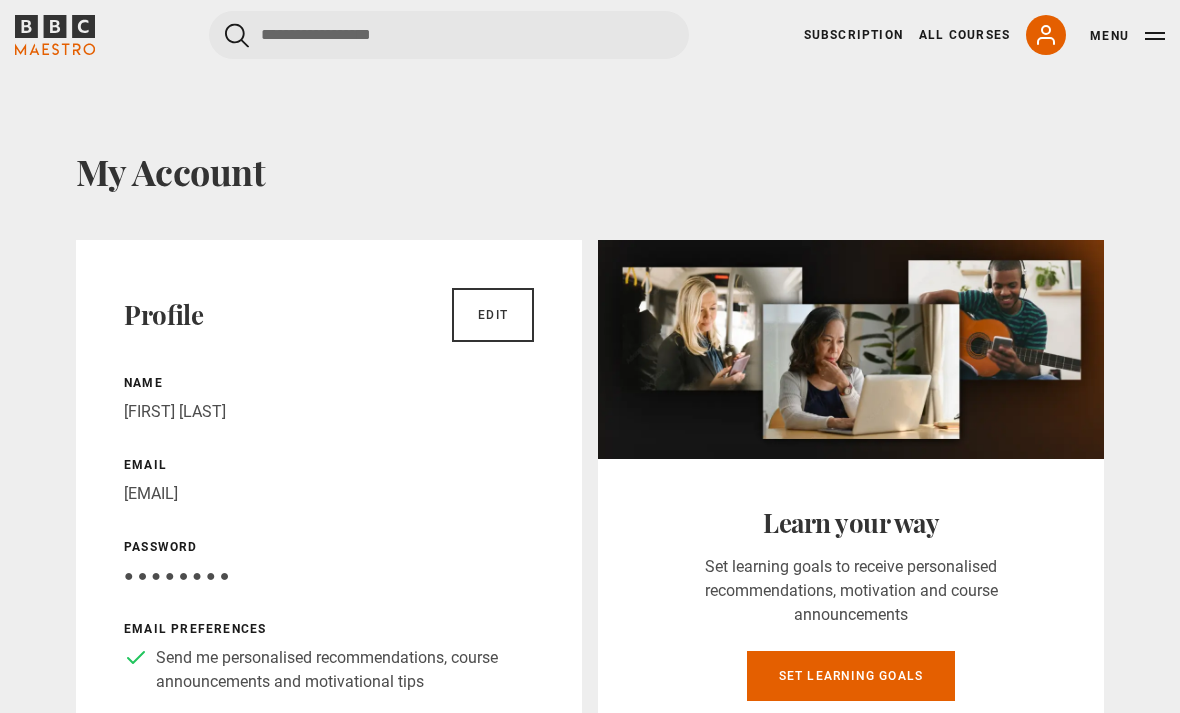 click 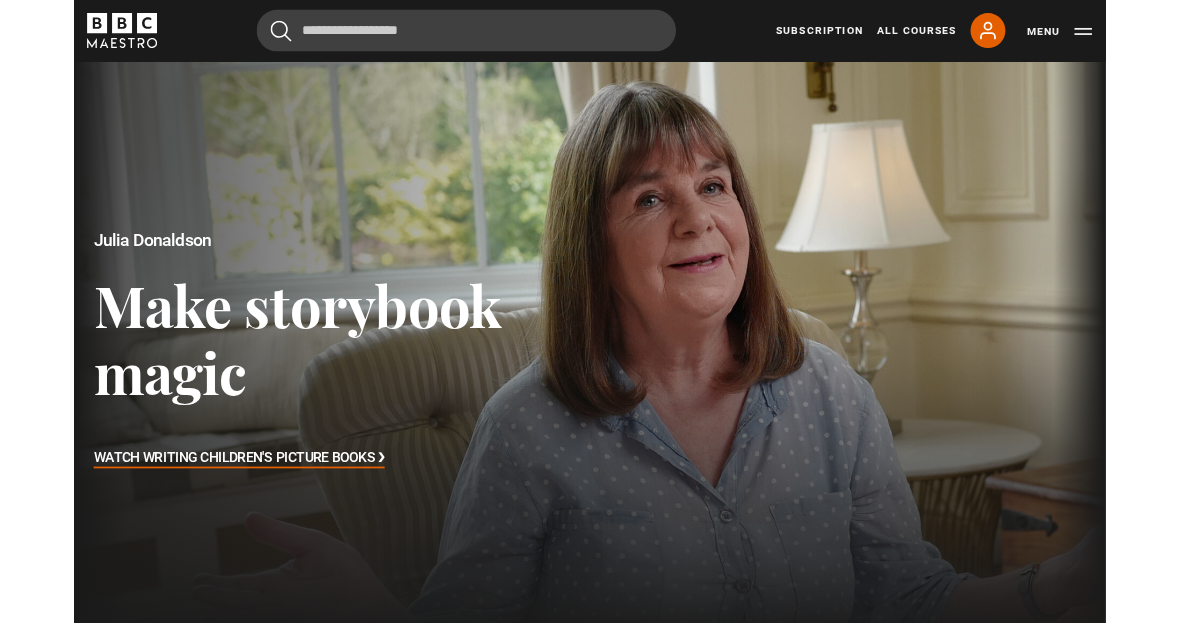 scroll, scrollTop: 42, scrollLeft: 0, axis: vertical 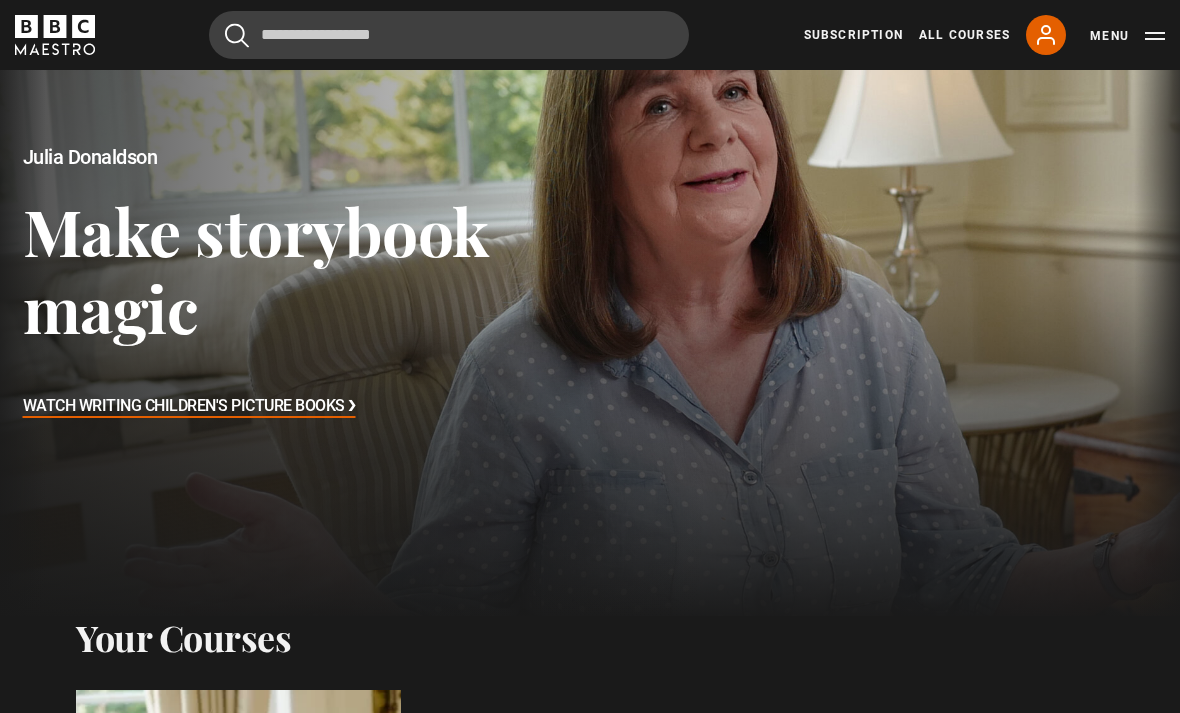 click at bounding box center [590, 285] 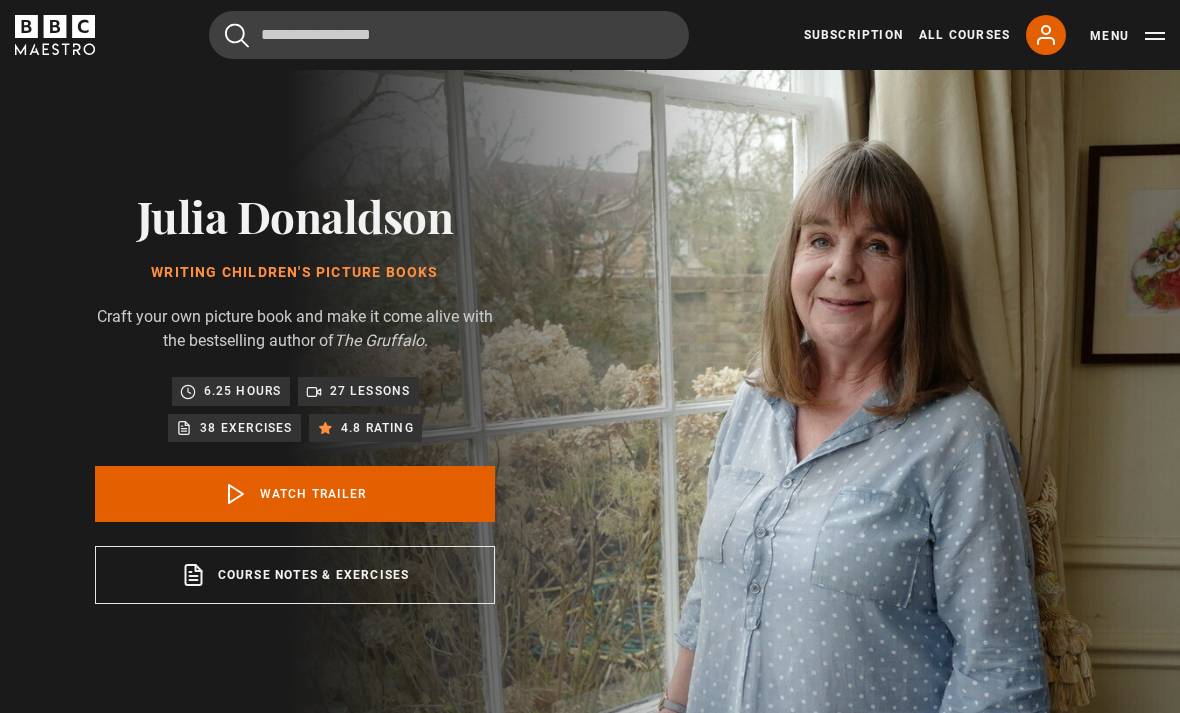 scroll, scrollTop: 0, scrollLeft: 0, axis: both 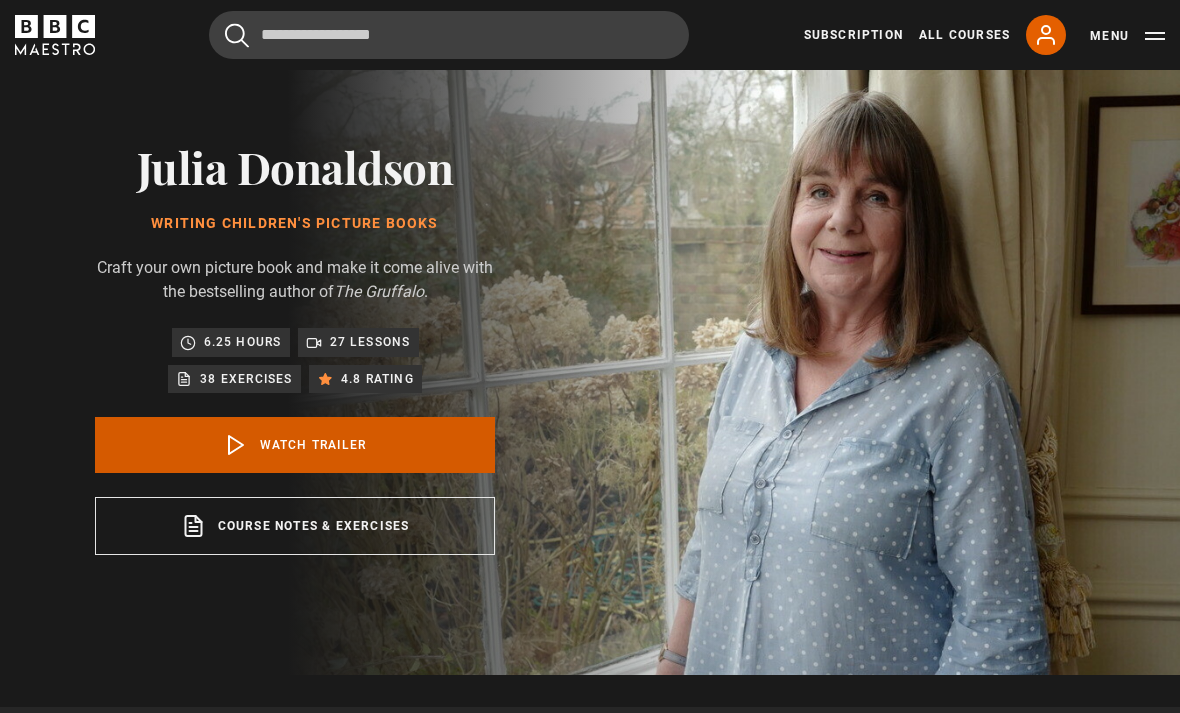 click on "Watch Trailer" at bounding box center [295, 445] 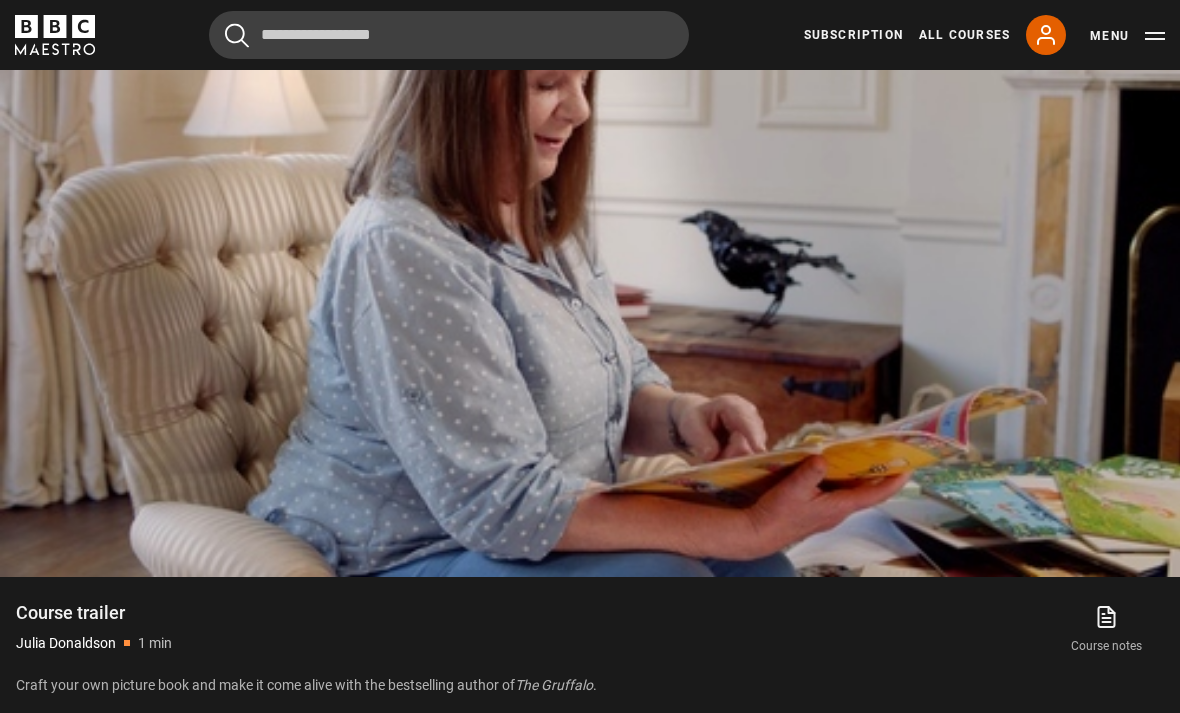 scroll, scrollTop: 933, scrollLeft: 0, axis: vertical 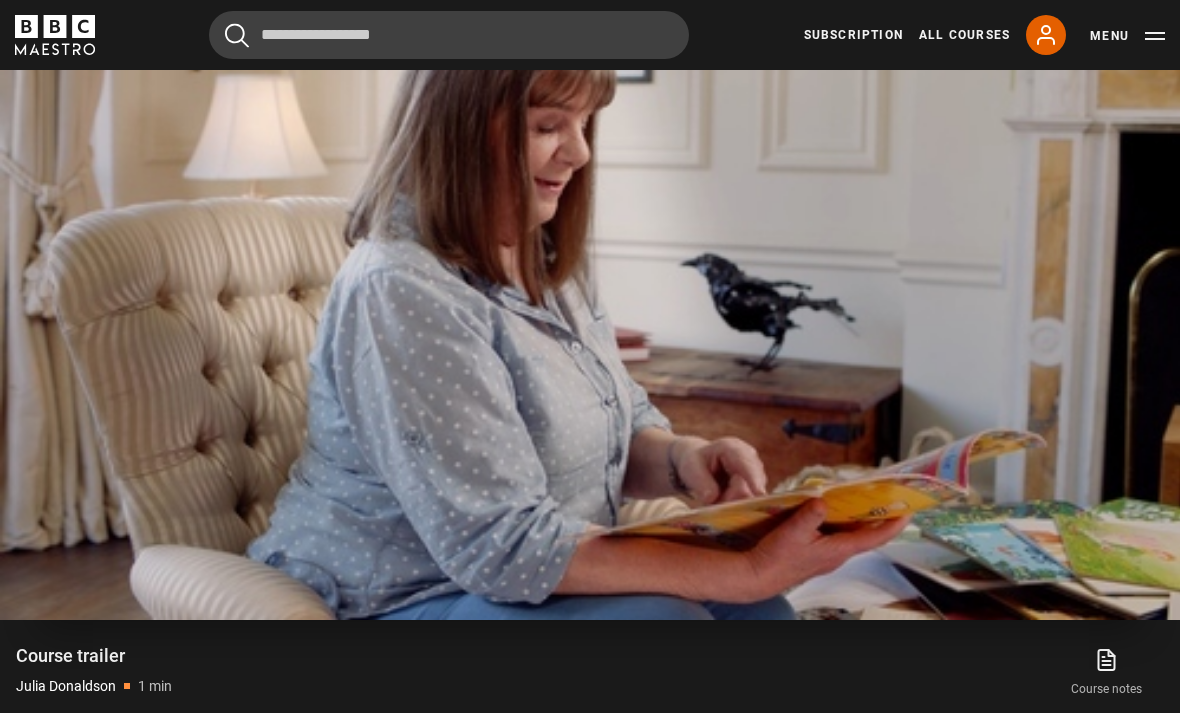 click on "Video Player is loading. Play Video 10s Skip Back 10 seconds Pause 10s Skip Forward 10 seconds Loaded :  53.84% Pause Mute Current Time  0:07 - Duration  1:42 1x Playback Rate 2x 1.5x 1x , selected 0.5x Captions captions off English  Captions , selected This is a modal window.
Lesson Completed
Up next
Writing Children's Picture Books Introduction
Cancel
Rewatch
Rewatch
Play next
Play next" at bounding box center [590, 288] 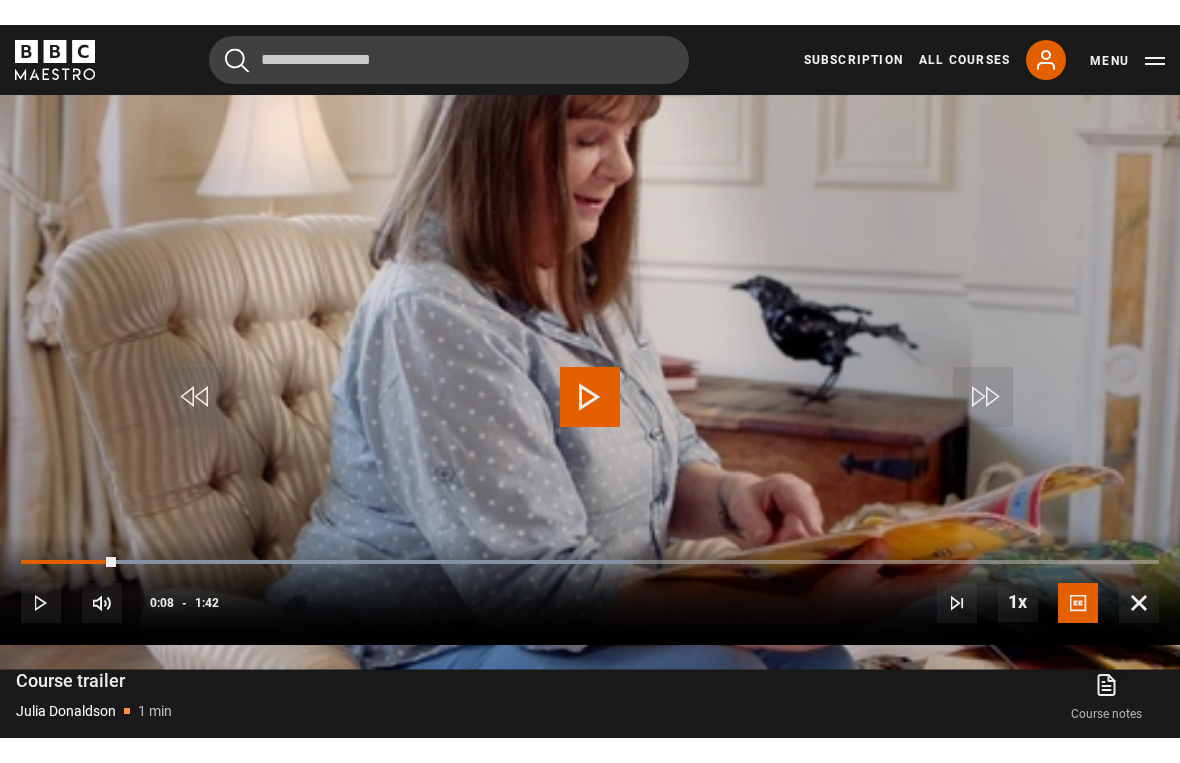 scroll, scrollTop: 24, scrollLeft: 0, axis: vertical 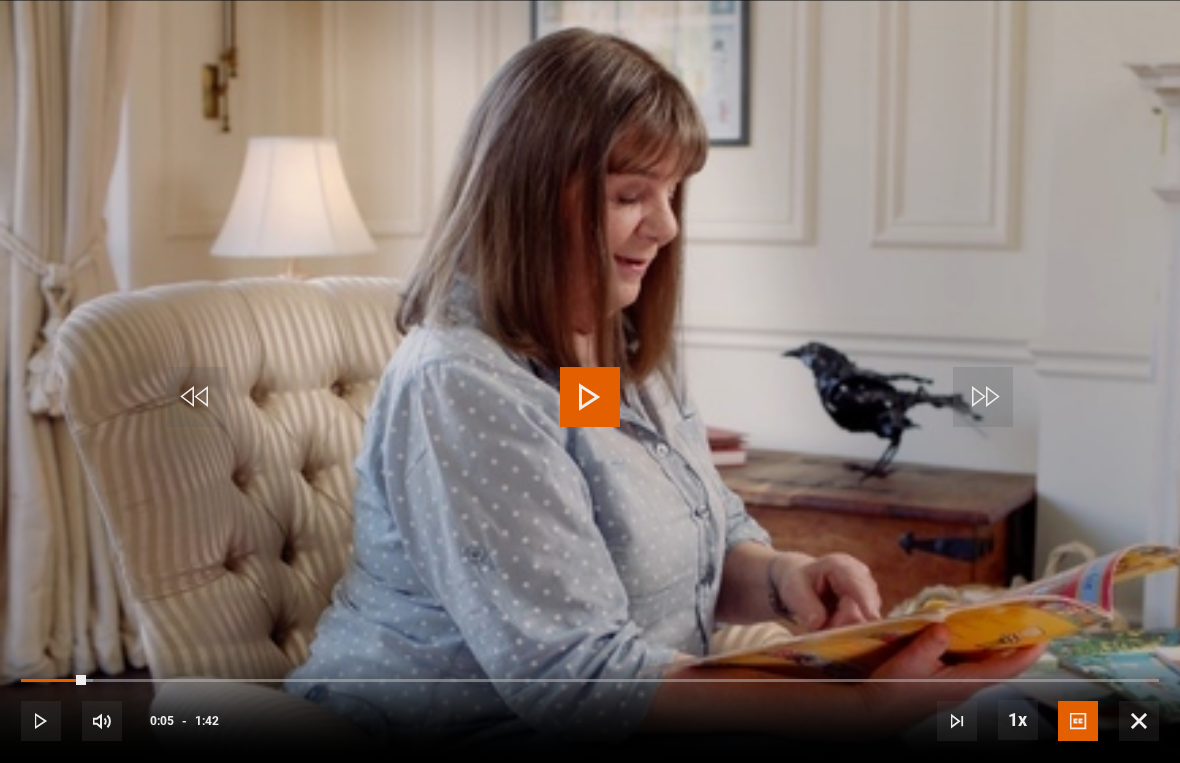 click on "Video Player is loading. Play Video 10s Skip Back 10 seconds Play 10s Skip Forward 10 seconds Loaded :  6.35% Play Mute Current Time  0:05 - Duration  1:42 1x Playback Rate 2x 1.5x 1x , selected 0.5x Captions captions off English  Captions , selected This is a modal window.
Lesson Completed
Up next
Writing Children's Picture Books Introduction
Cancel
Rewatch
Rewatch
Play next
Play next" at bounding box center (590, 381) 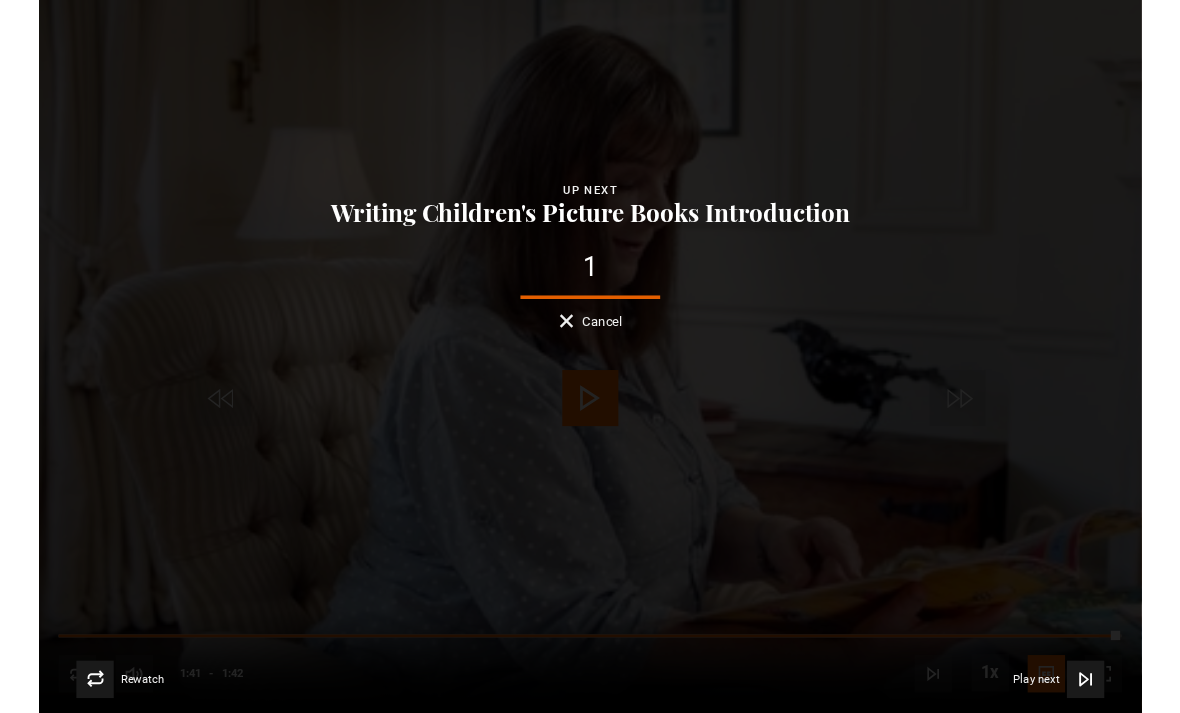 scroll, scrollTop: 928, scrollLeft: 0, axis: vertical 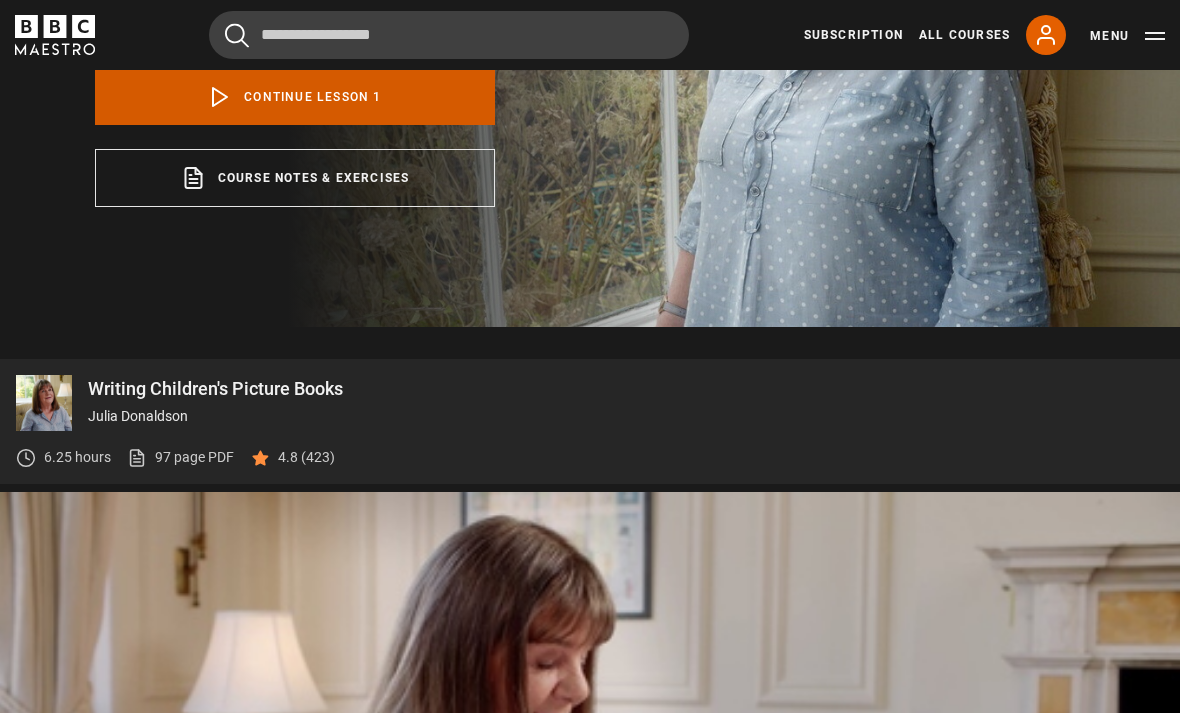 click on "Continue lesson 1" at bounding box center (295, 98) 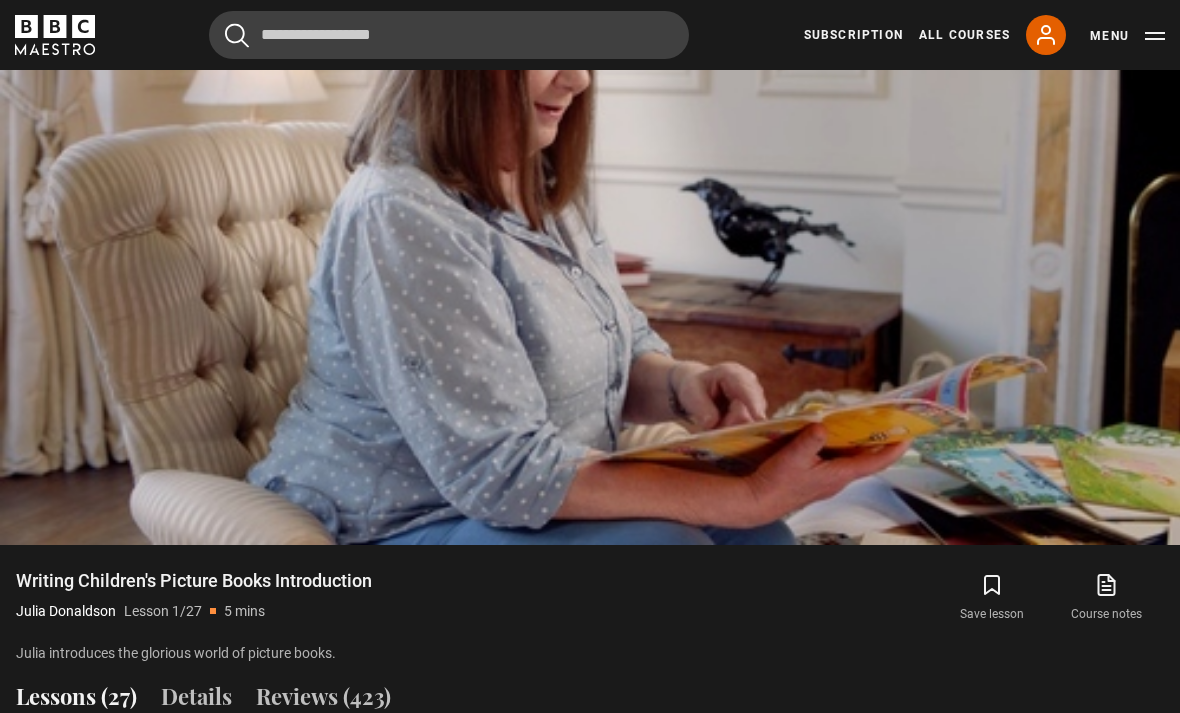 scroll, scrollTop: 954, scrollLeft: 0, axis: vertical 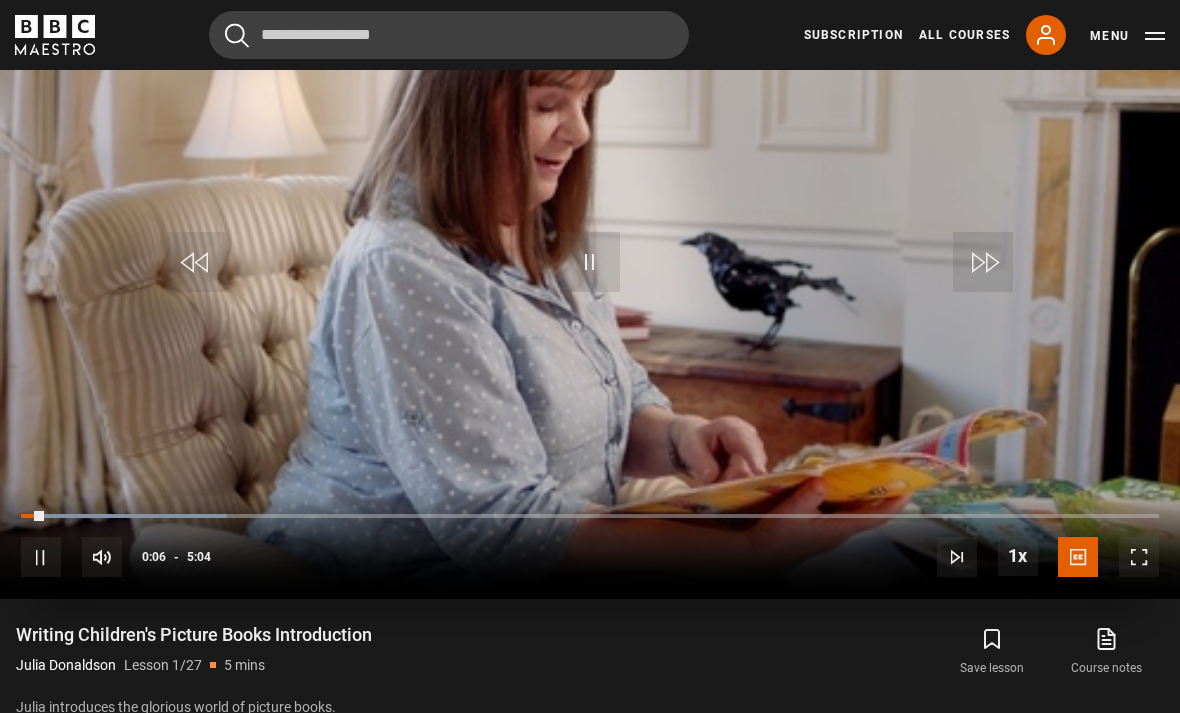 click on "Video Player is loading. Play Lesson Writing Children's Picture Books Introduction 10s Skip Back 10 seconds Pause 10s Skip Forward 10 seconds Loaded :  18.07% Pause Mute Current Time  0:06 - Duration  5:04
[FULL_NAME]
Lesson 1
Writing Children's Picture Books Introduction
1x Playback Rate 2x 1.5x 1x , selected 0.5x Captions captions off English  Captions , selected This is a modal window.
Lesson Completed
Up next
What is a picture book: variety
Cancel
Do you want to save this lesson?
Save lesson" at bounding box center (590, 267) 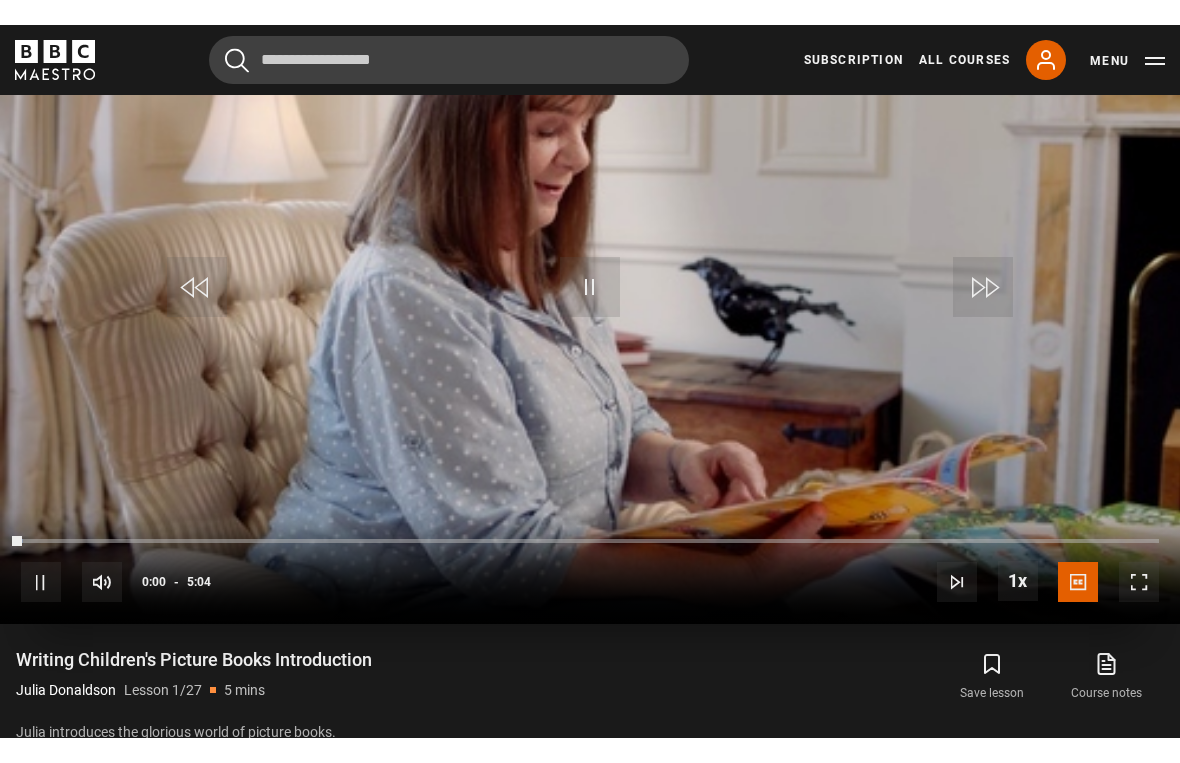 scroll, scrollTop: 24, scrollLeft: 0, axis: vertical 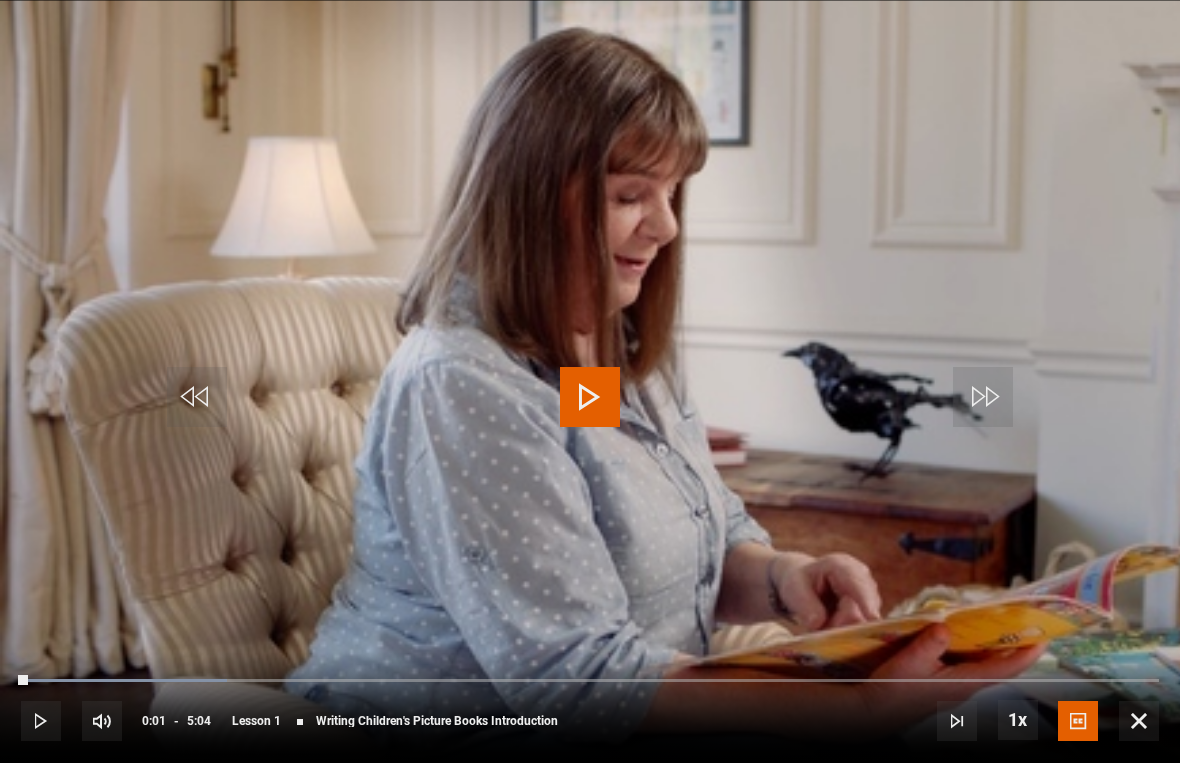 click on "Video Player is loading. Play Lesson Writing Children's Picture Books Introduction 10s Skip Back 10 seconds Play 10s Skip Forward 10 seconds Loaded :  18.07% Play Mute Current Time  0:01 - Duration  5:04
[FULL_NAME]
Lesson 1
Writing Children's Picture Books Introduction
1x Playback Rate 2x 1.5x 1x , selected 0.5x Captions captions off English  Captions , selected This is a modal window.
Lesson Completed
Up next
What is a picture book: variety
Cancel
Do you want to save this lesson?
Save lesson" at bounding box center (590, 381) 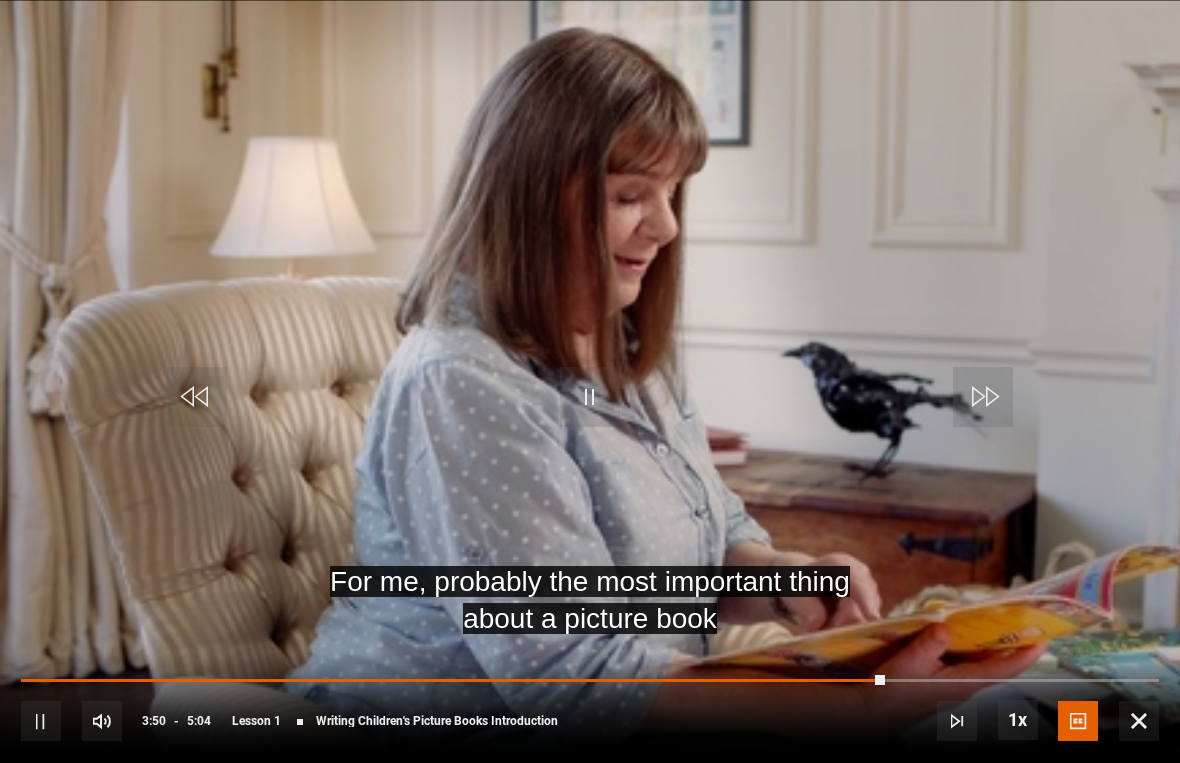 click on "For me, probably the most important thing
about a picture book Video Player is loading. Play Lesson Writing Children's Picture Books Introduction 10s Skip Back 10 seconds Pause 10s Skip Forward 10 seconds Loaded :  0.00% Pause Mute Current Time  3:50 - Duration  5:04
[FULL_NAME]
Lesson 1
Writing Children's Picture Books Introduction
1x Playback Rate 2x 1.5x 1x , selected 0.5x Captions captions off English  Captions , selected This is a modal window.
Lesson Completed
Up next
What is a picture book: variety
Cancel
Do you want to save this lesson?" at bounding box center [590, 381] 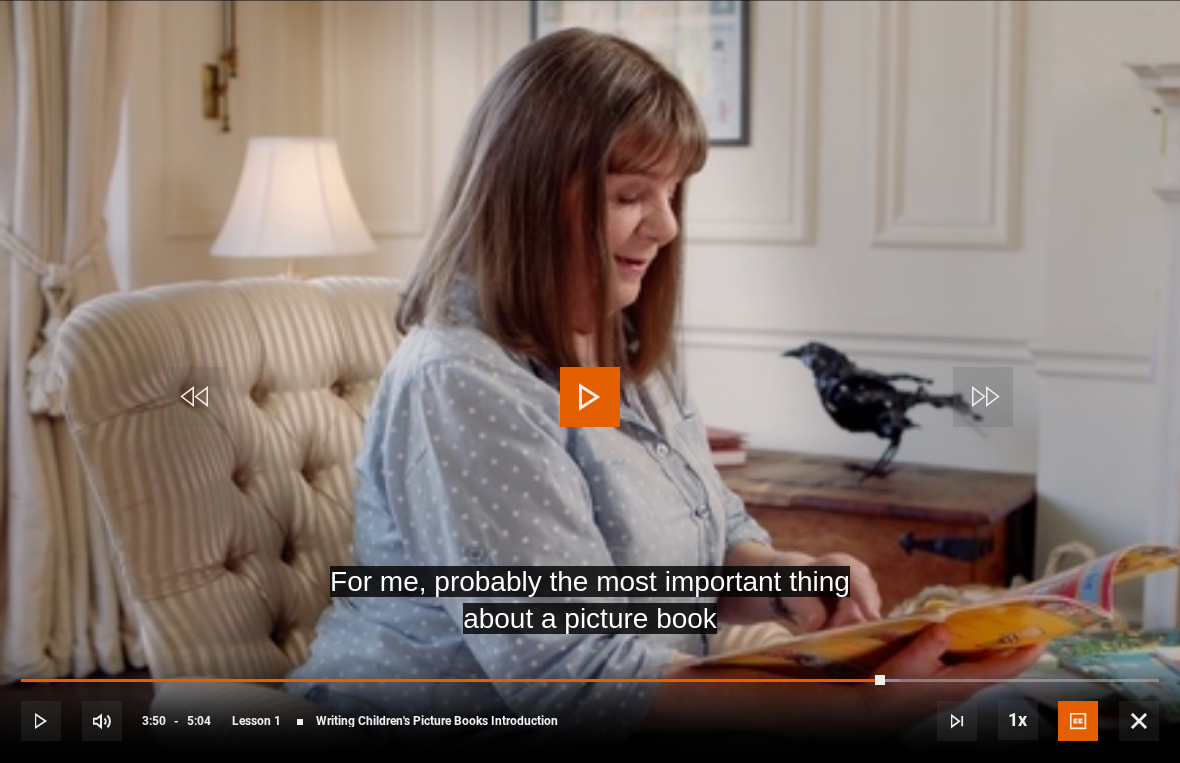 click at bounding box center [590, 397] 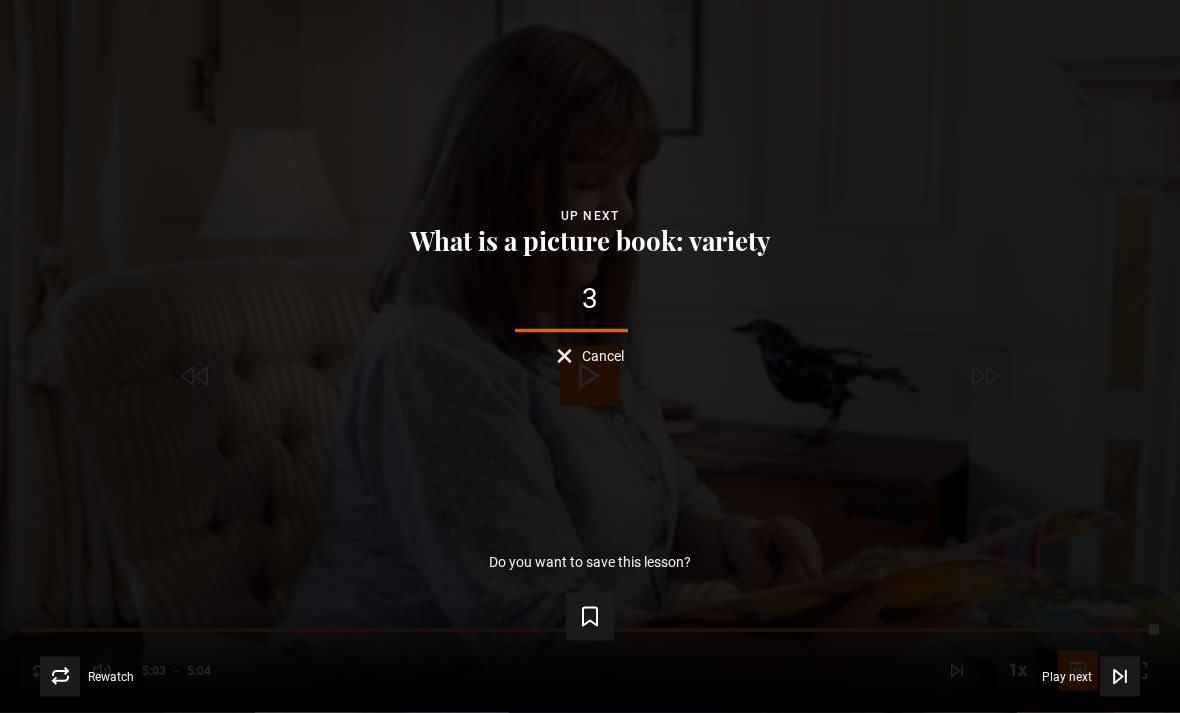 scroll, scrollTop: 907, scrollLeft: 0, axis: vertical 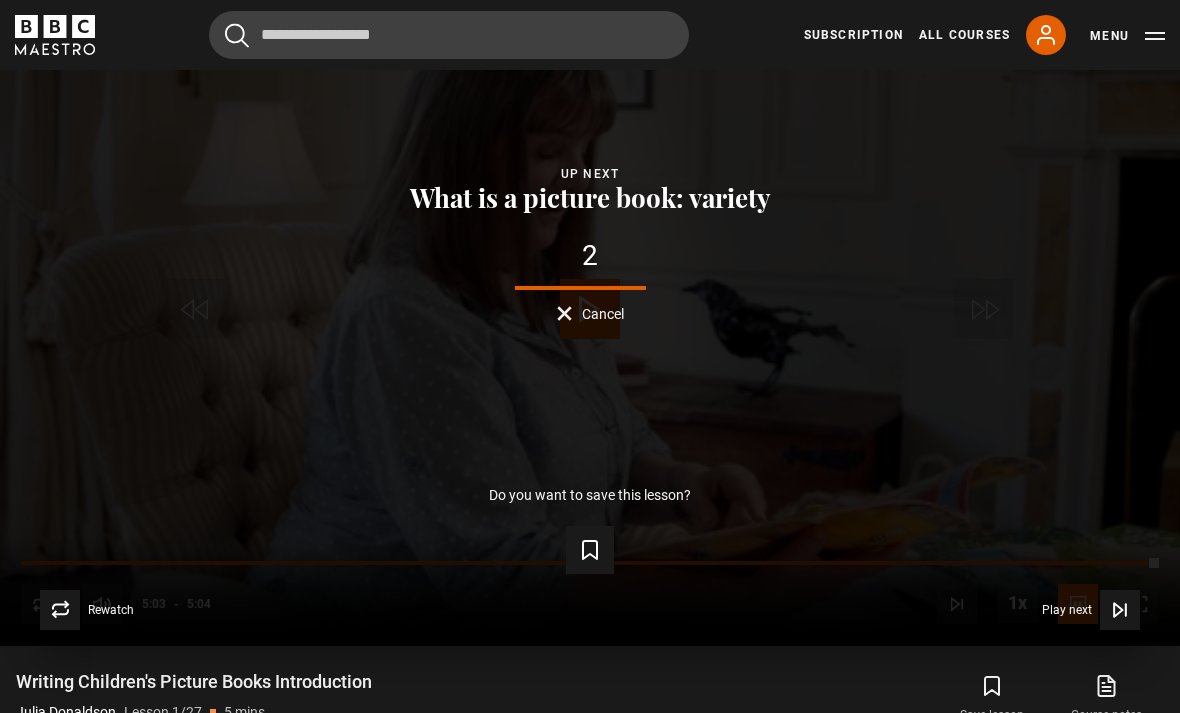 click on "2" at bounding box center [590, 256] 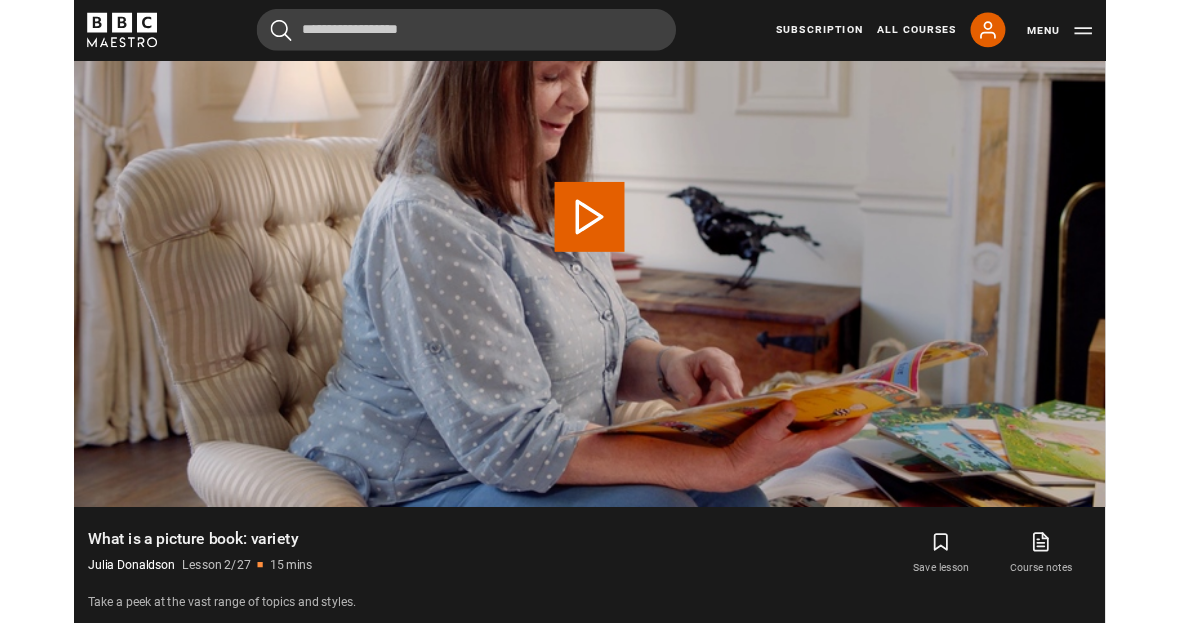 scroll, scrollTop: 0, scrollLeft: 0, axis: both 